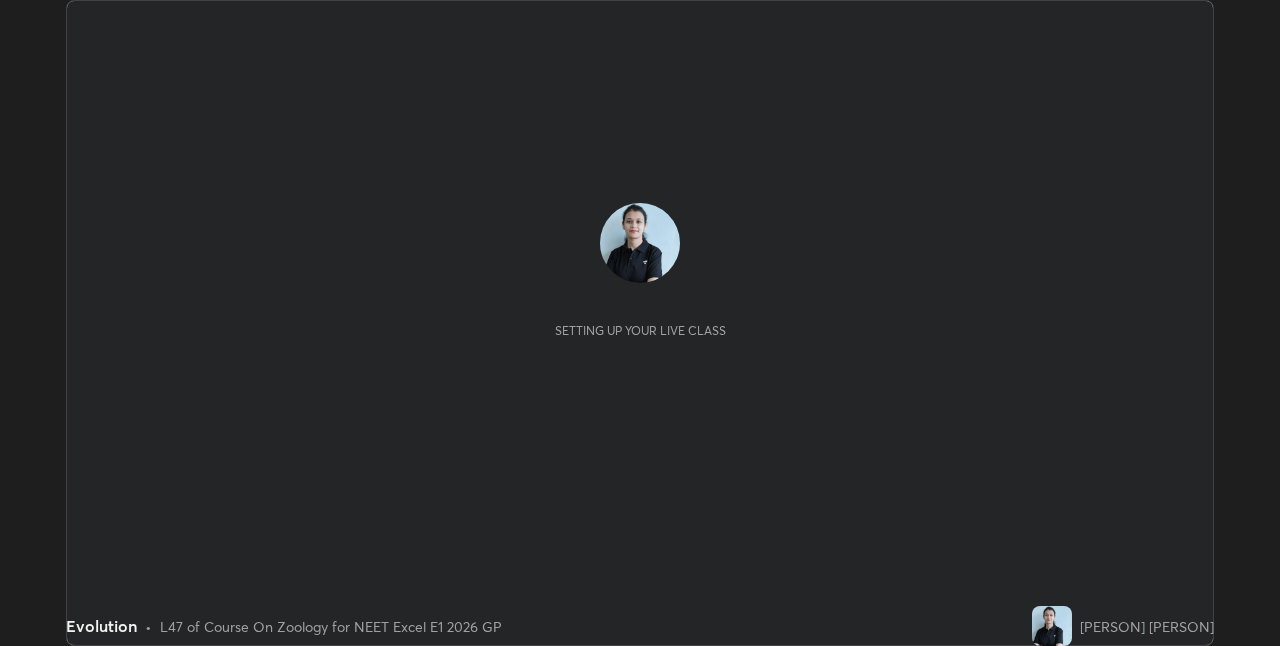 scroll, scrollTop: 0, scrollLeft: 0, axis: both 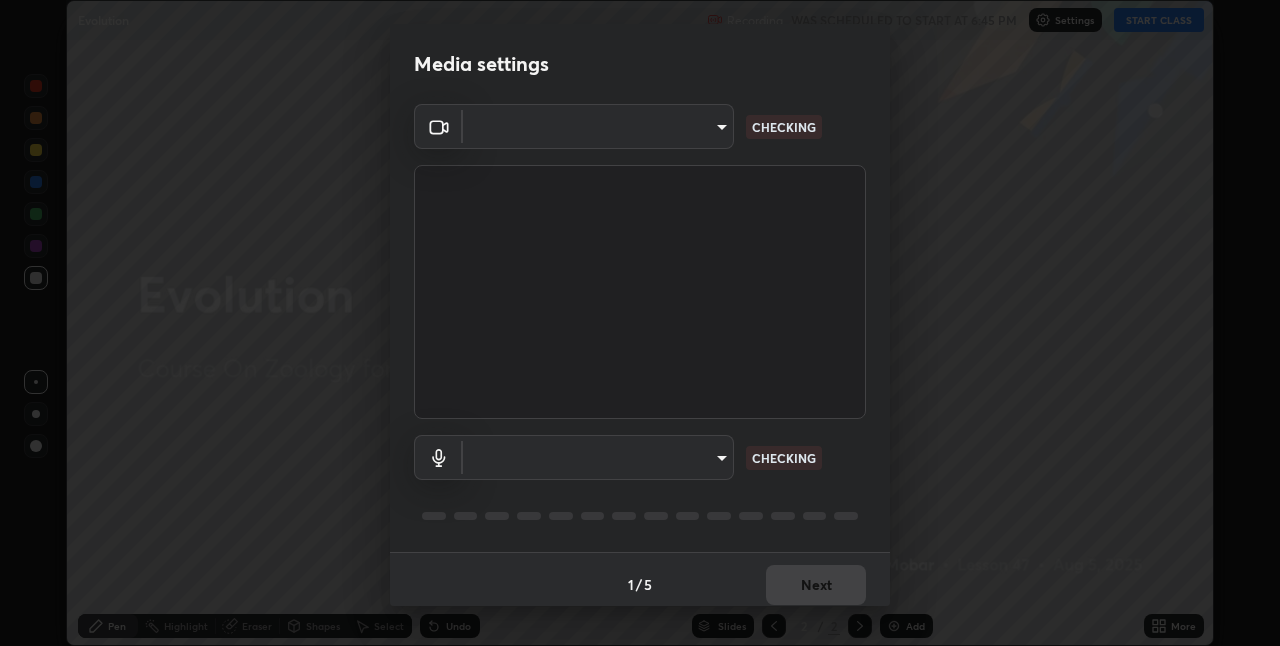 type on "bceb0d39e59d1d39637426b33c08aaa7dd42d03aa0ac193b5e2a50f4191d10bf" 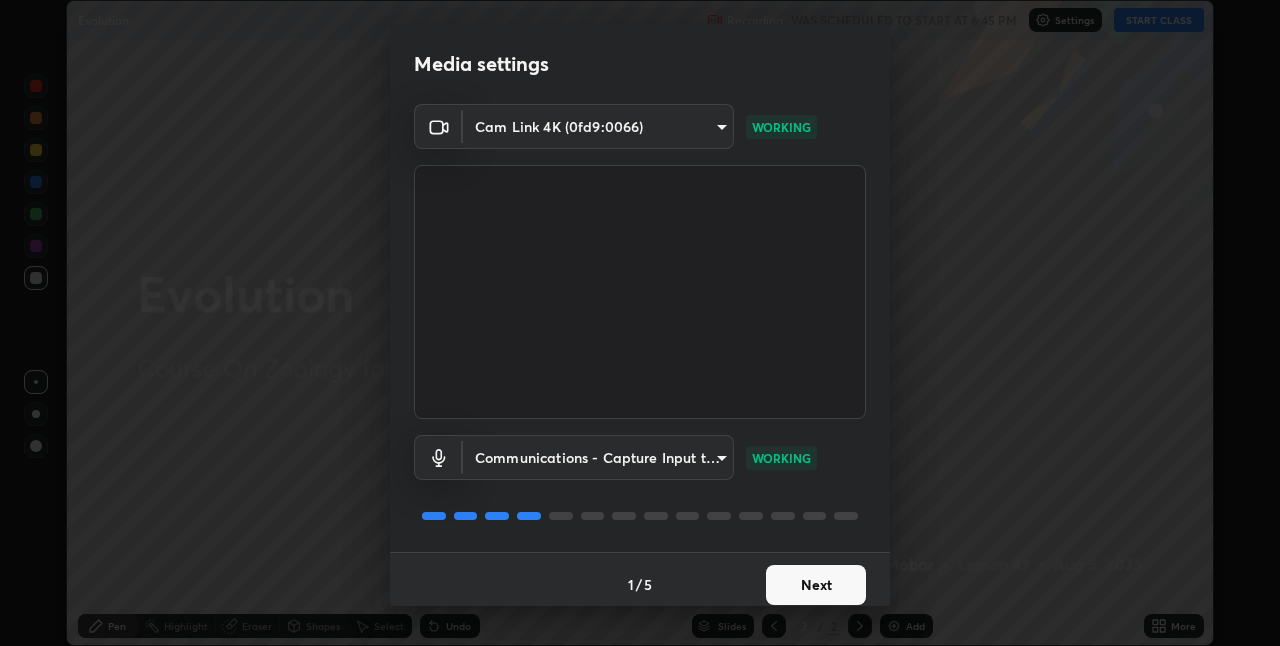 click on "Next" at bounding box center (816, 585) 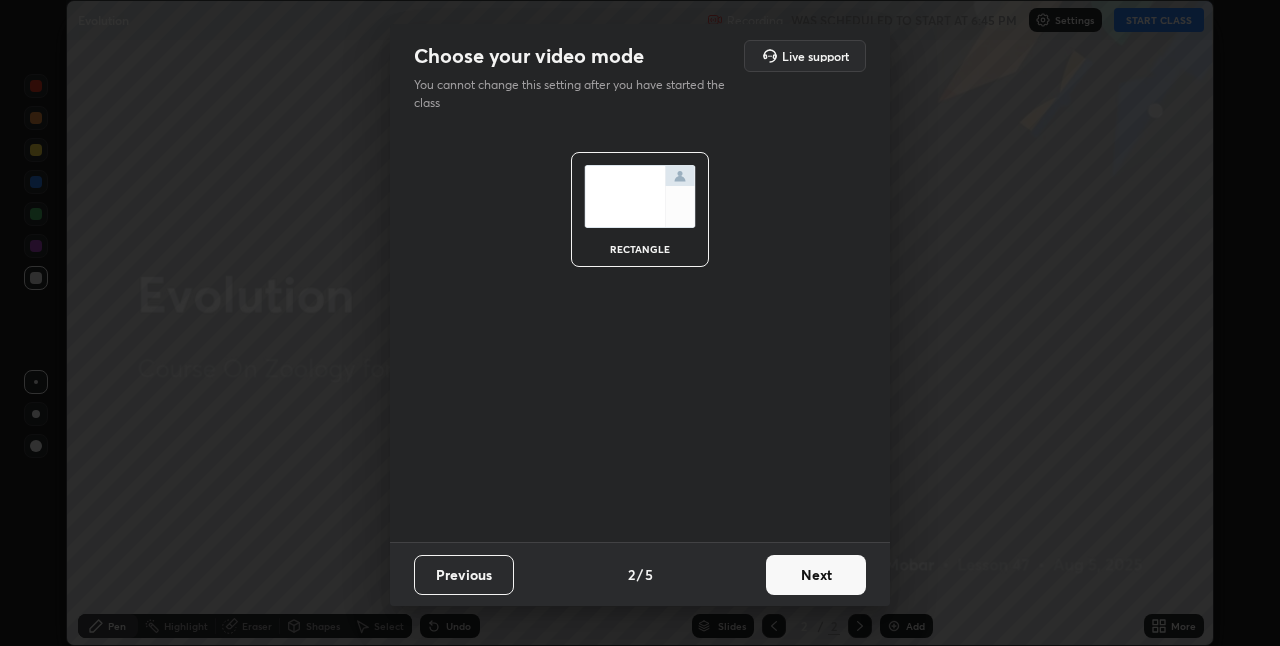click on "Next" at bounding box center [816, 575] 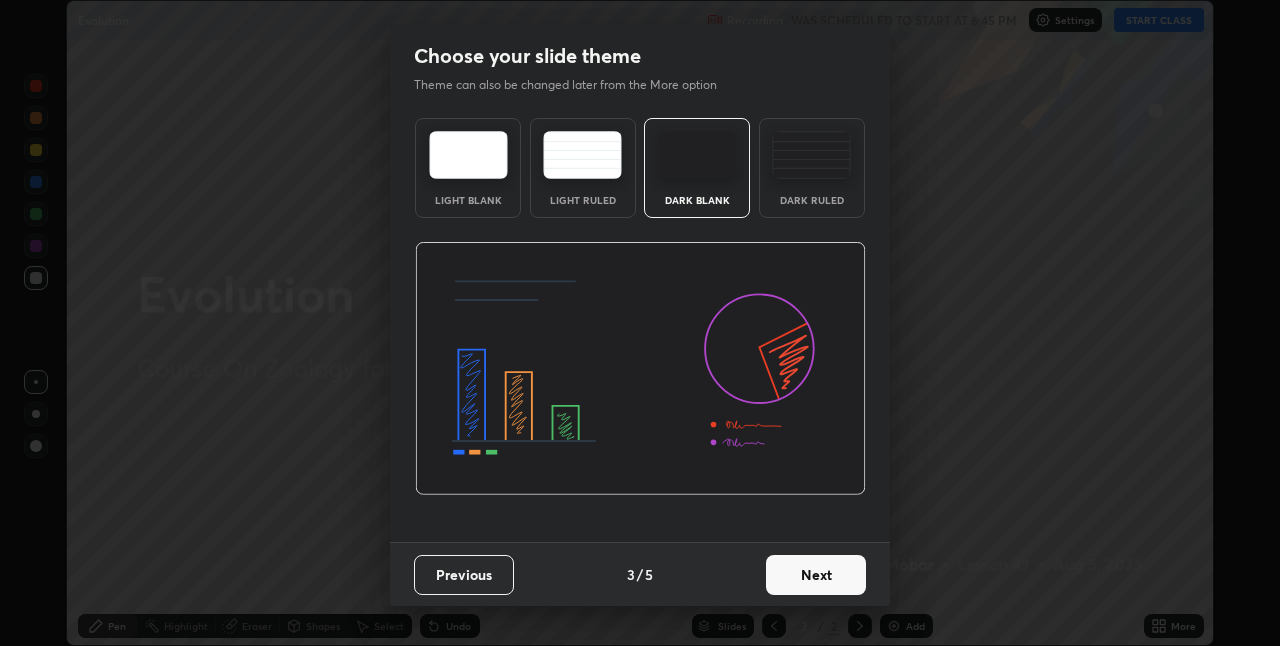click on "Next" at bounding box center [816, 575] 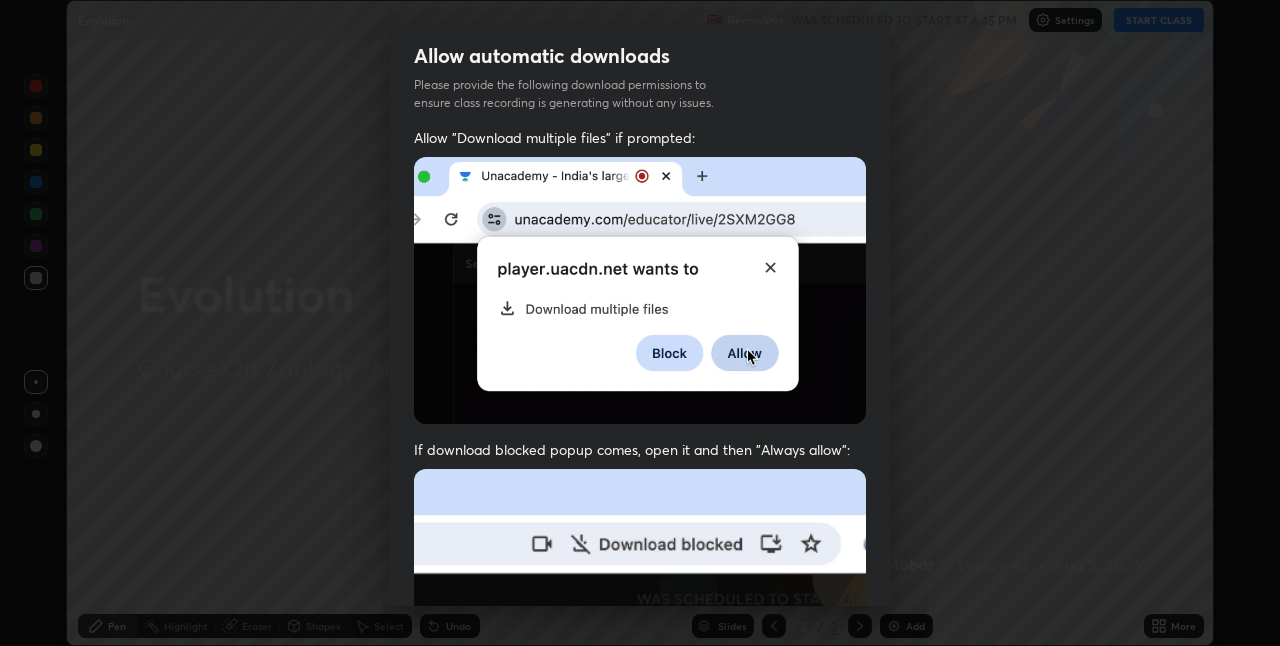 click at bounding box center (640, 687) 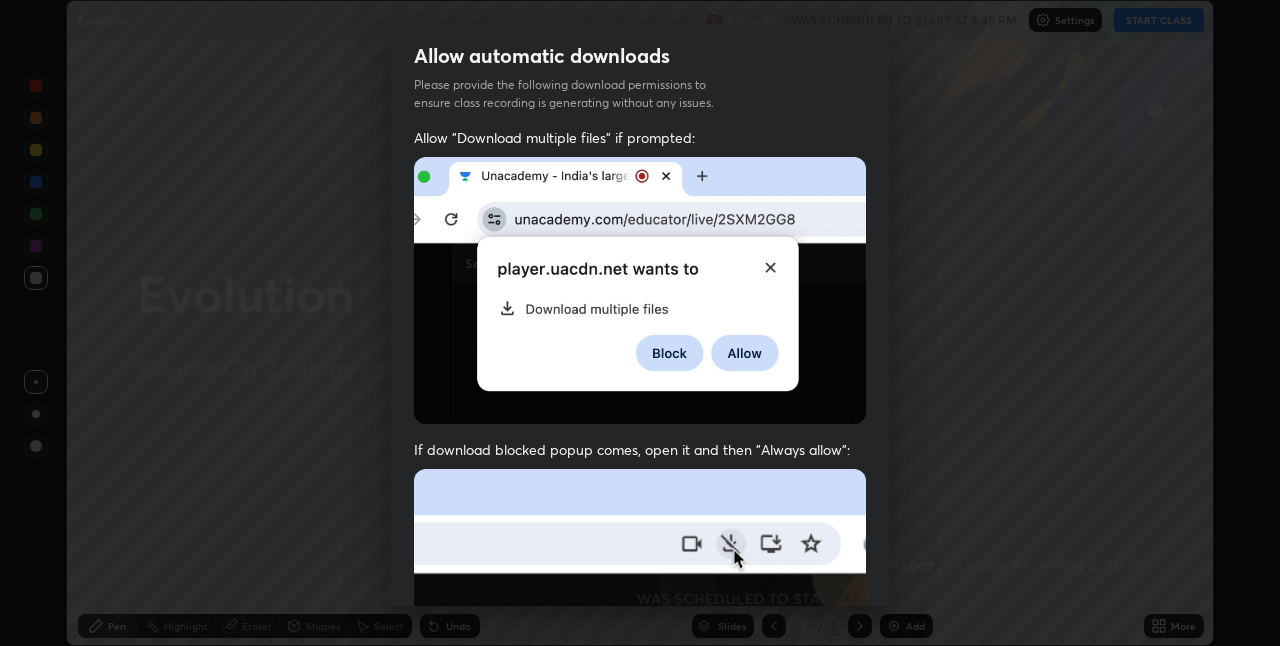 click at bounding box center [640, 687] 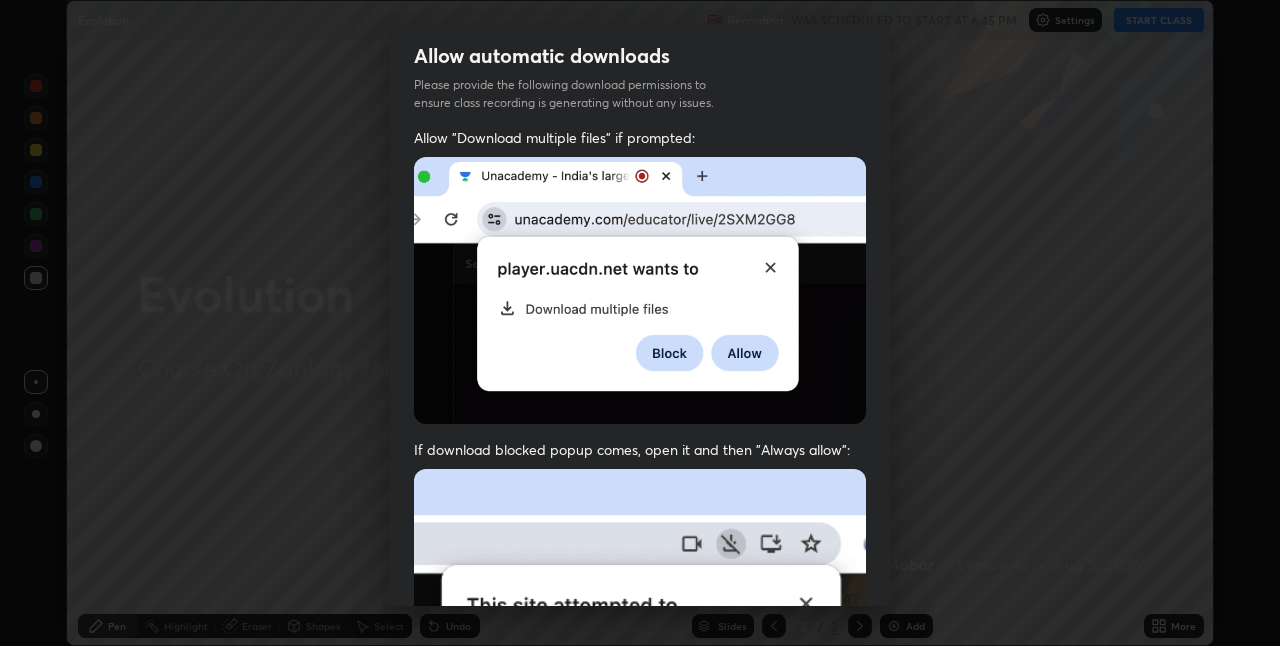 click at bounding box center (640, 687) 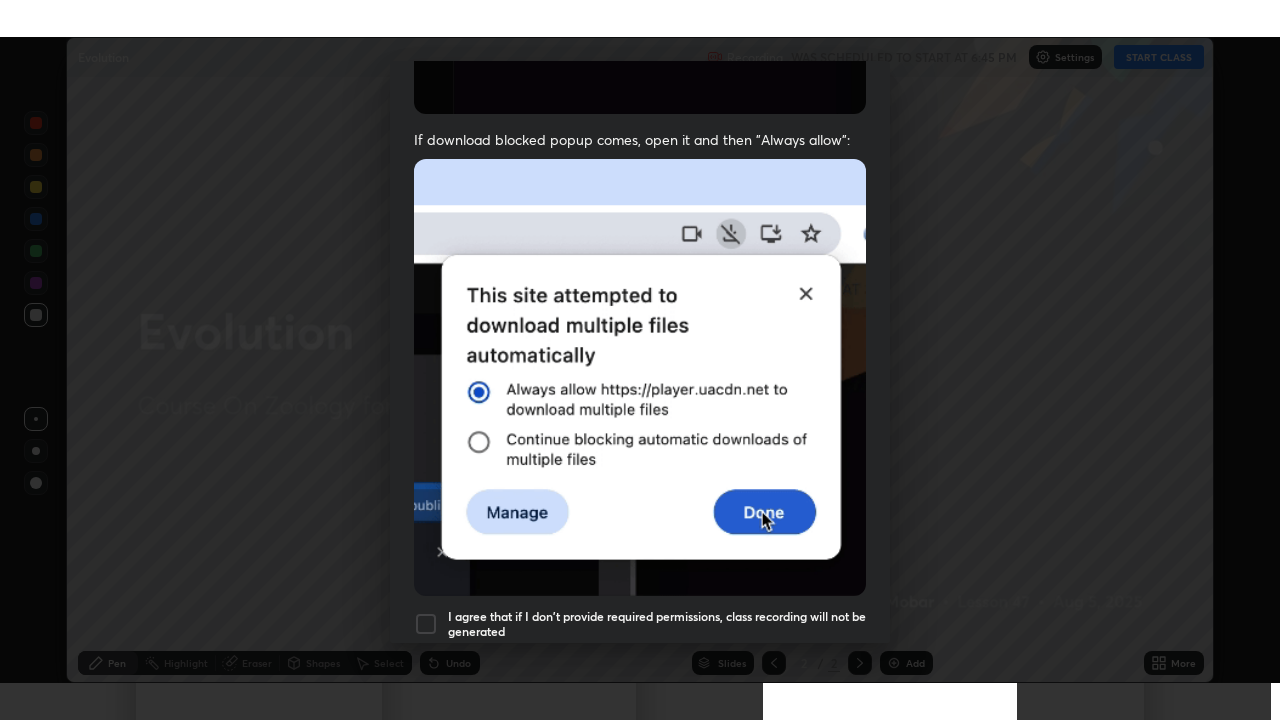 scroll, scrollTop: 418, scrollLeft: 0, axis: vertical 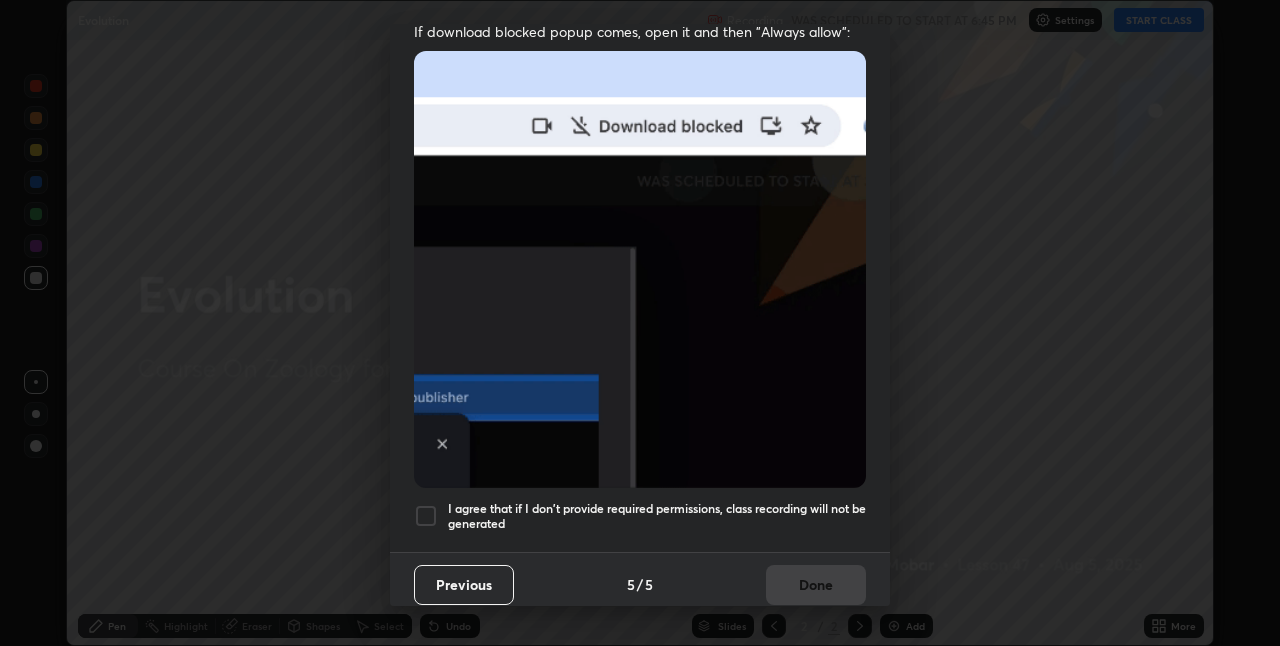 click at bounding box center (426, 516) 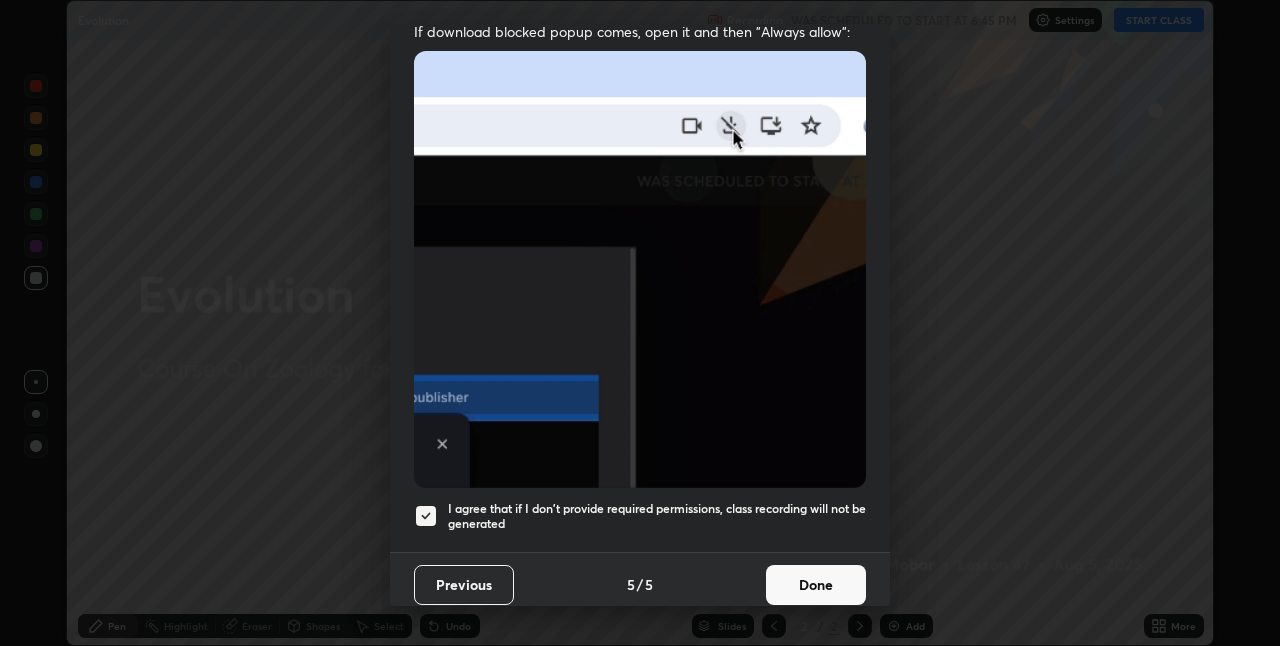 click on "Done" at bounding box center [816, 585] 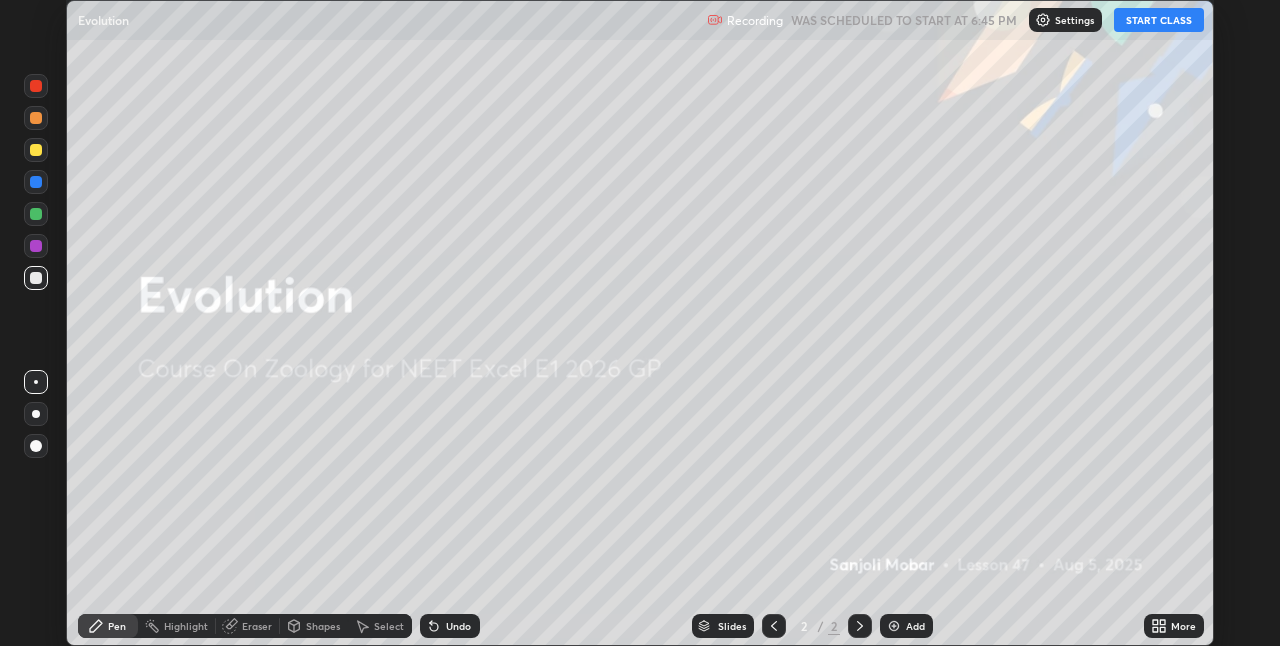 click on "START CLASS" at bounding box center [1159, 20] 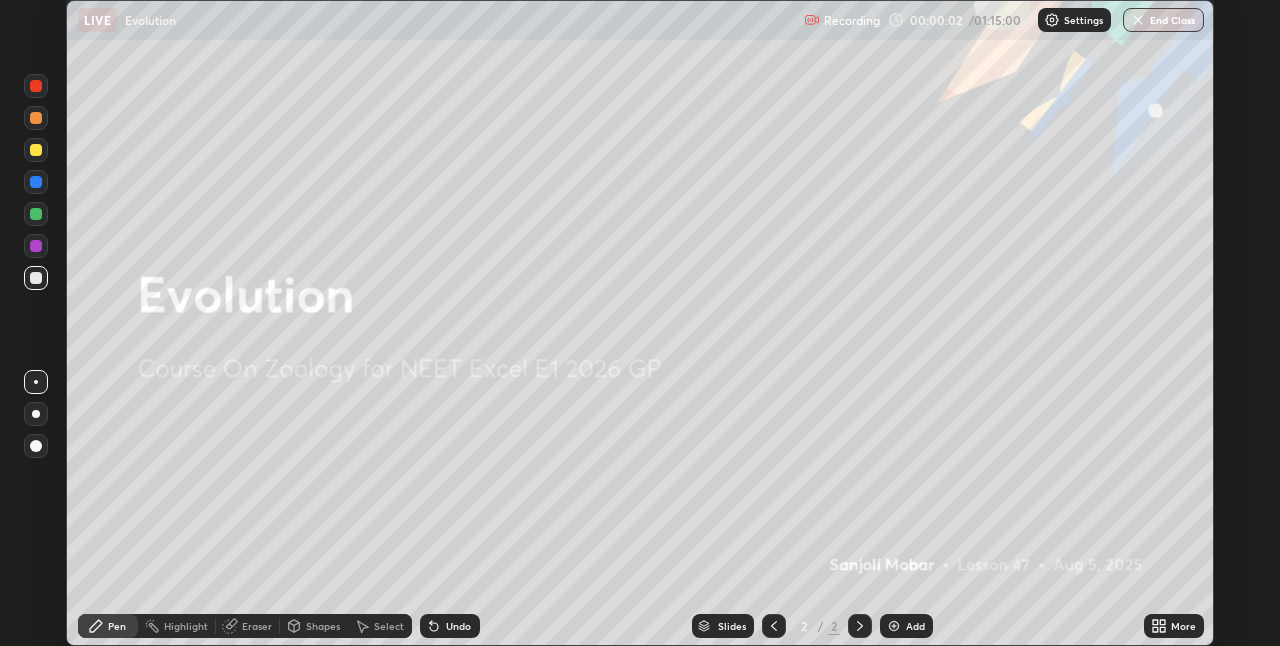 click 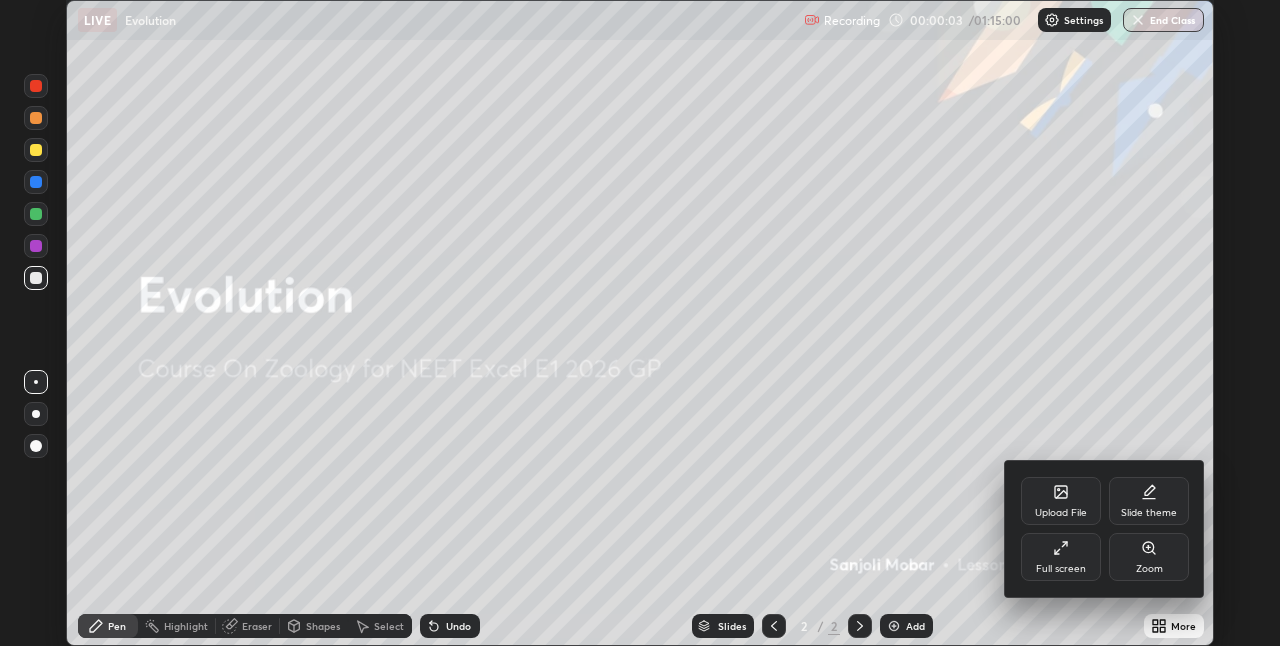 click on "Full screen" at bounding box center [1061, 557] 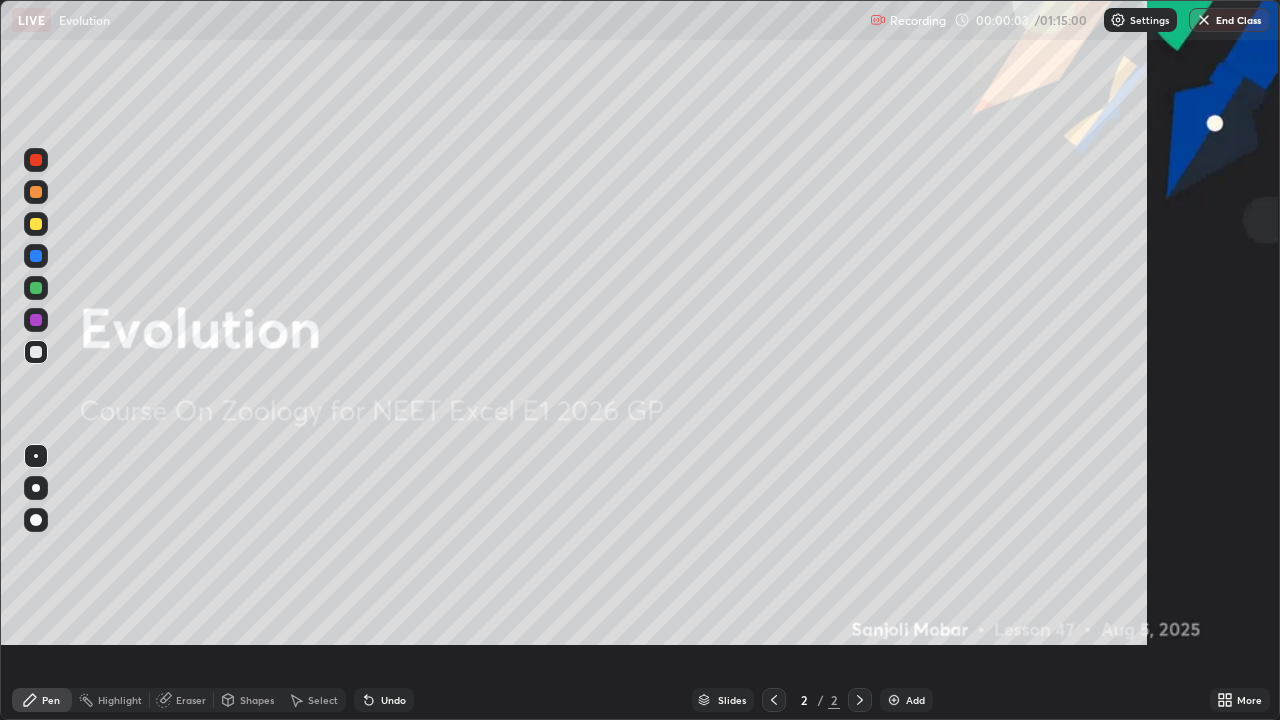 scroll, scrollTop: 99280, scrollLeft: 98720, axis: both 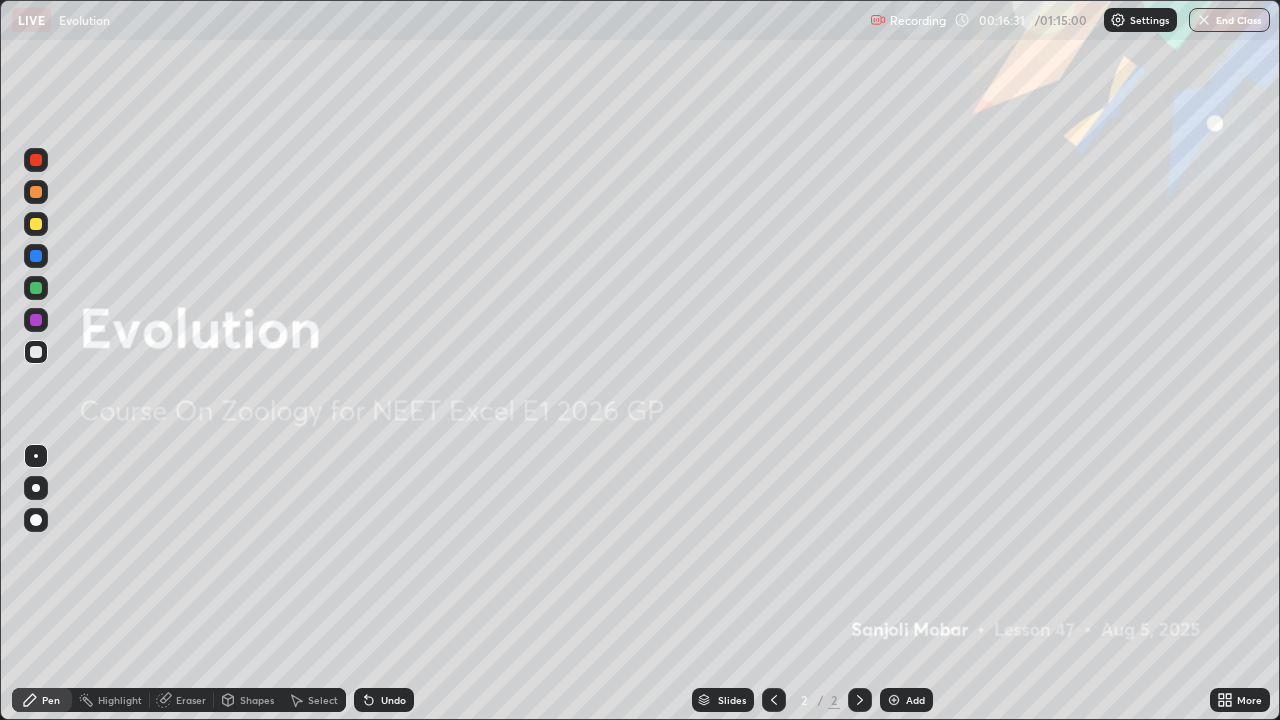 click on "Add" at bounding box center (915, 700) 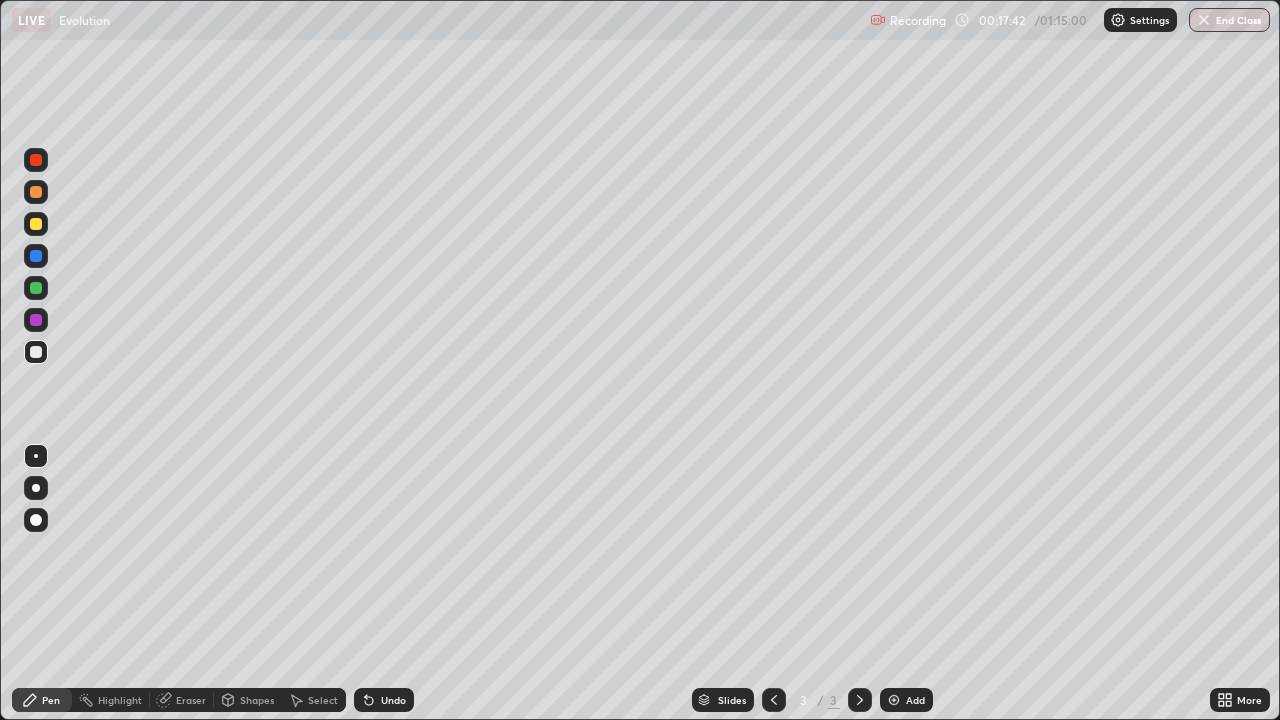 click at bounding box center [36, 224] 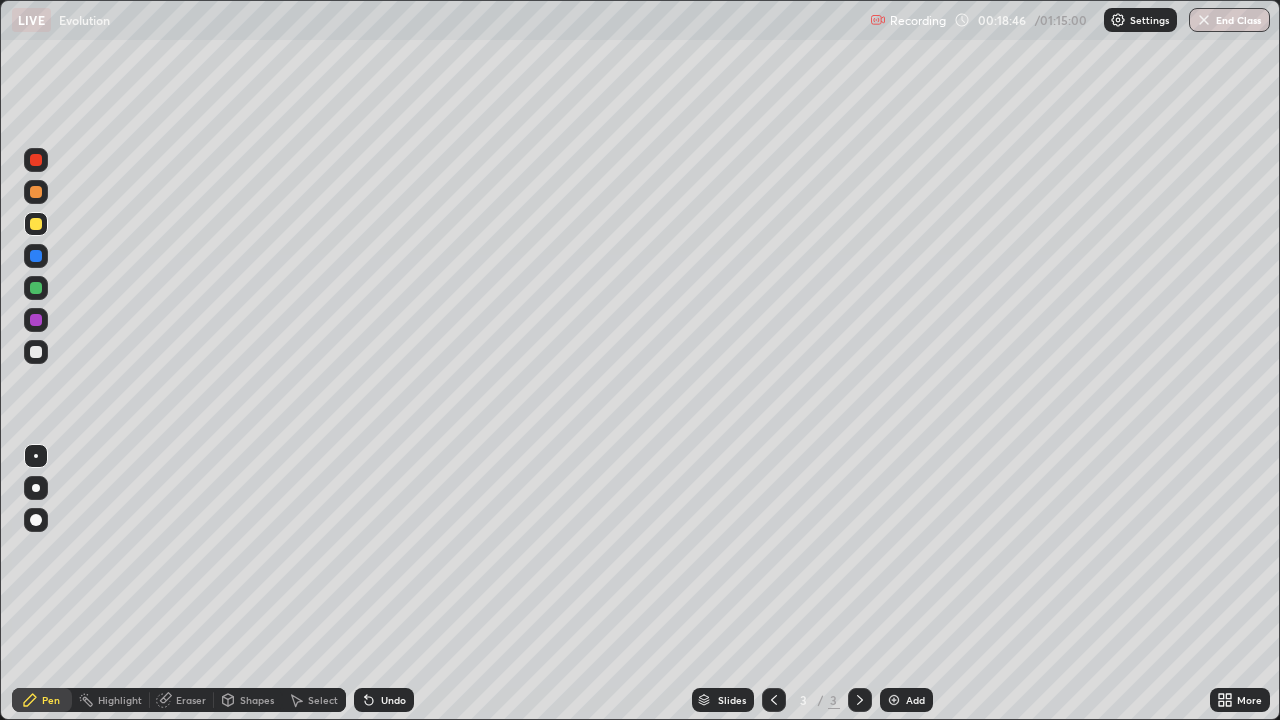 click at bounding box center (36, 288) 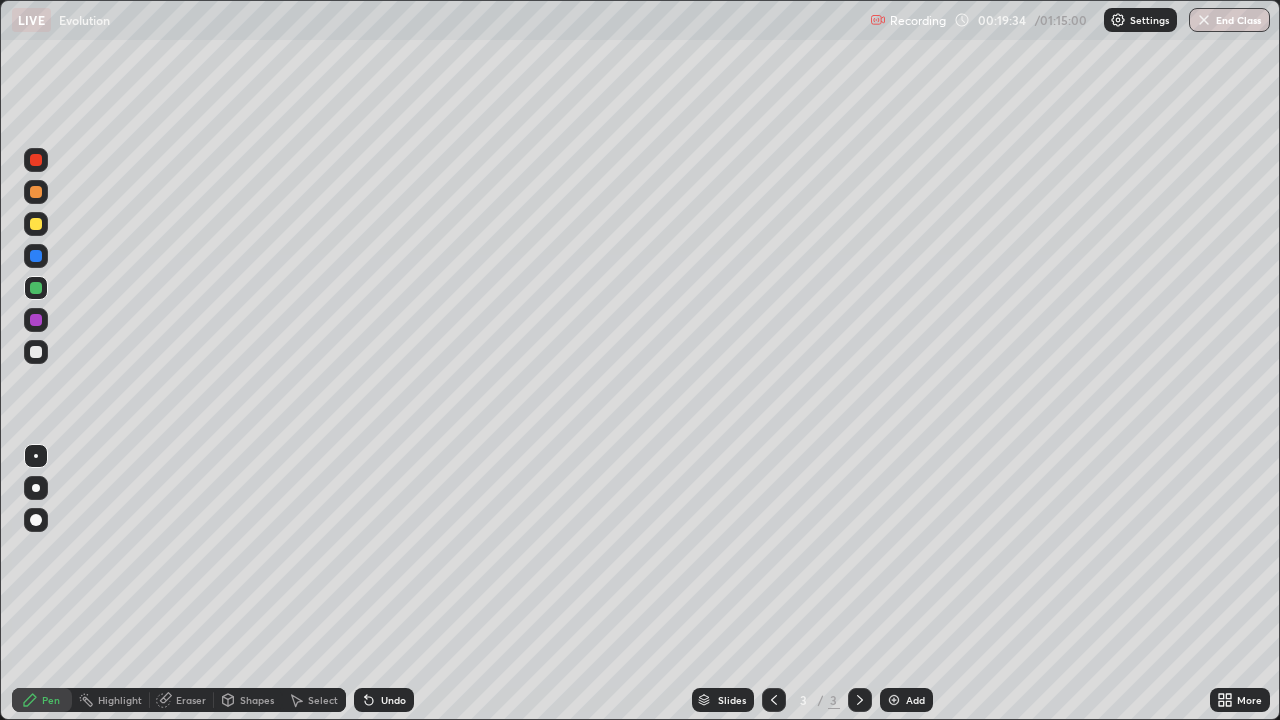 click on "Undo" at bounding box center (393, 700) 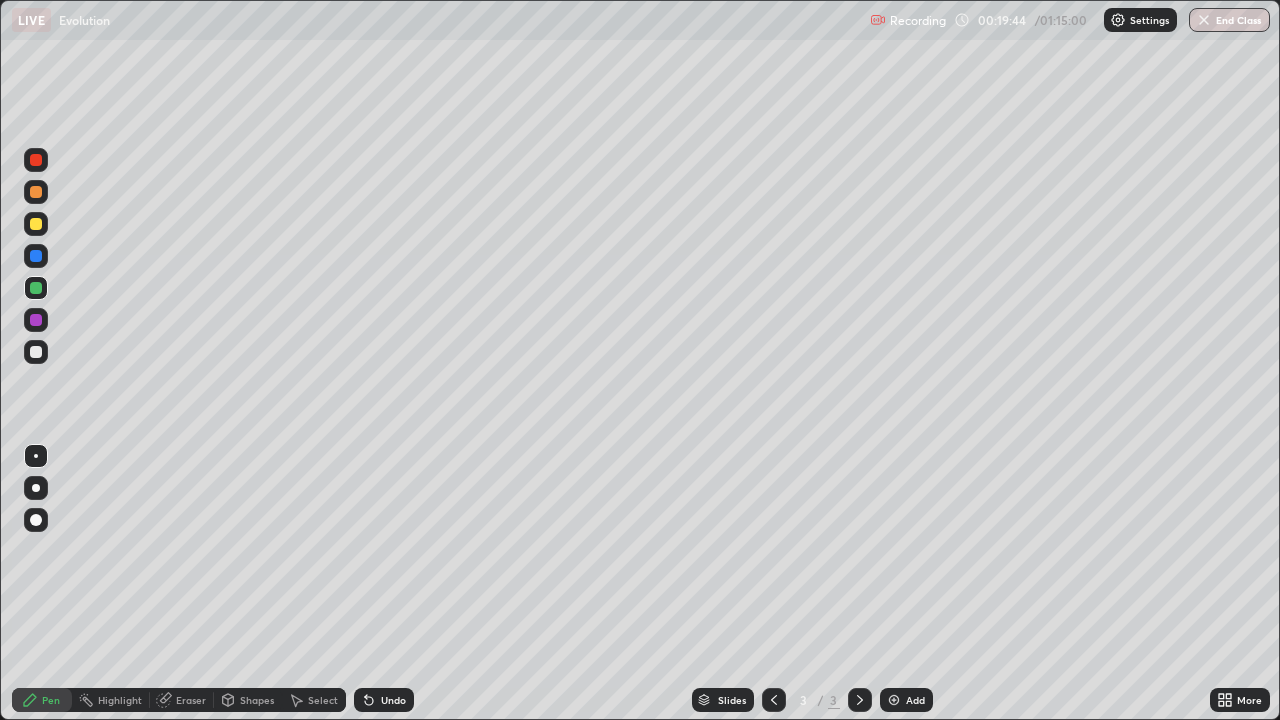 click at bounding box center [36, 352] 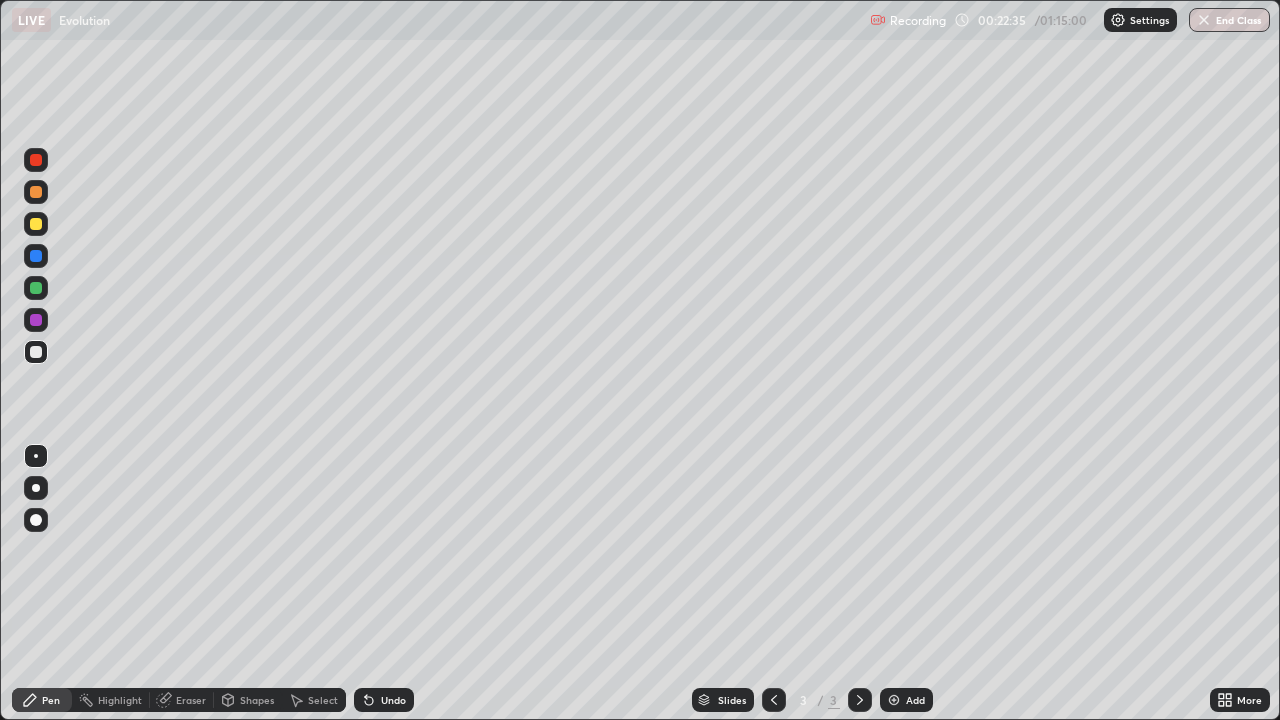 click at bounding box center [36, 288] 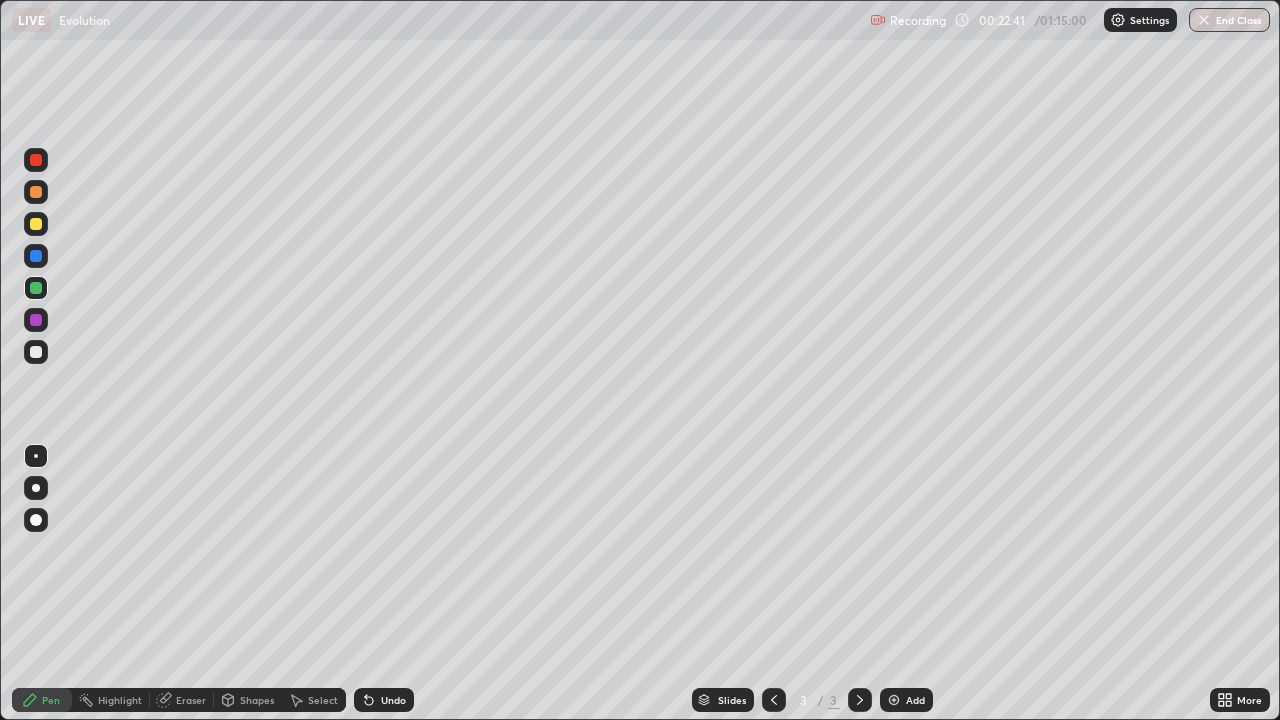 click on "Undo" at bounding box center [384, 700] 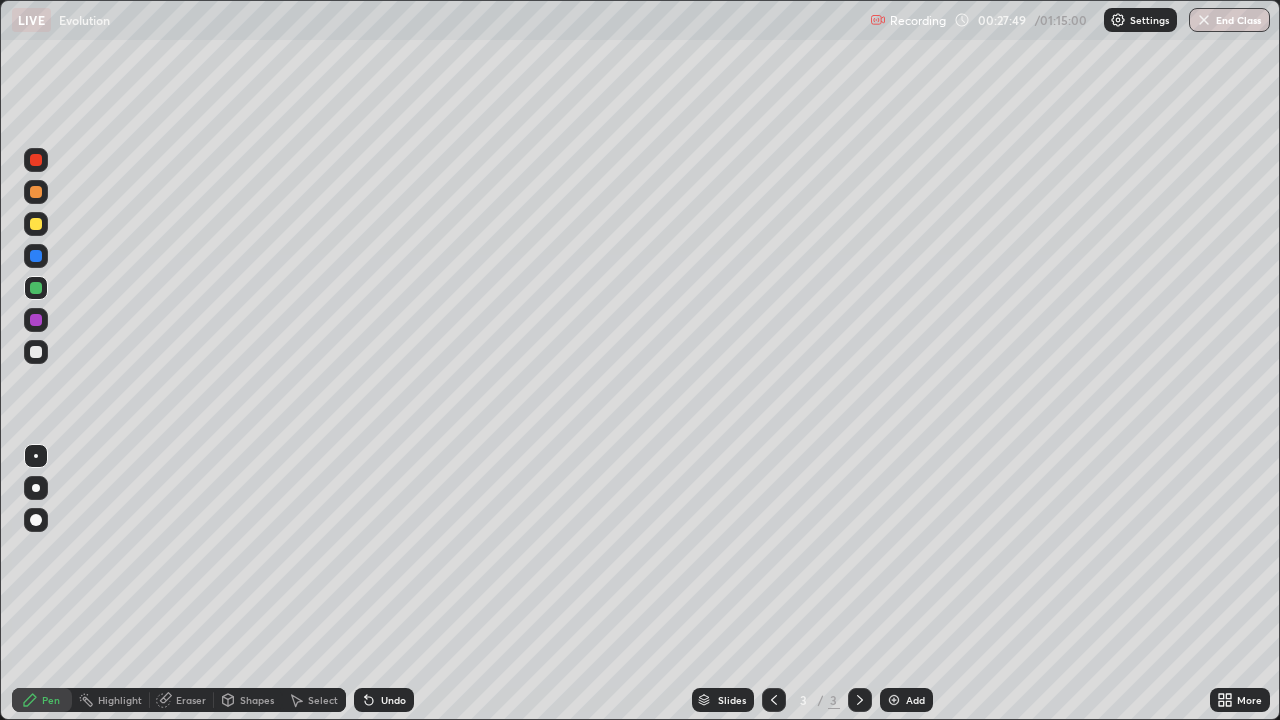 click 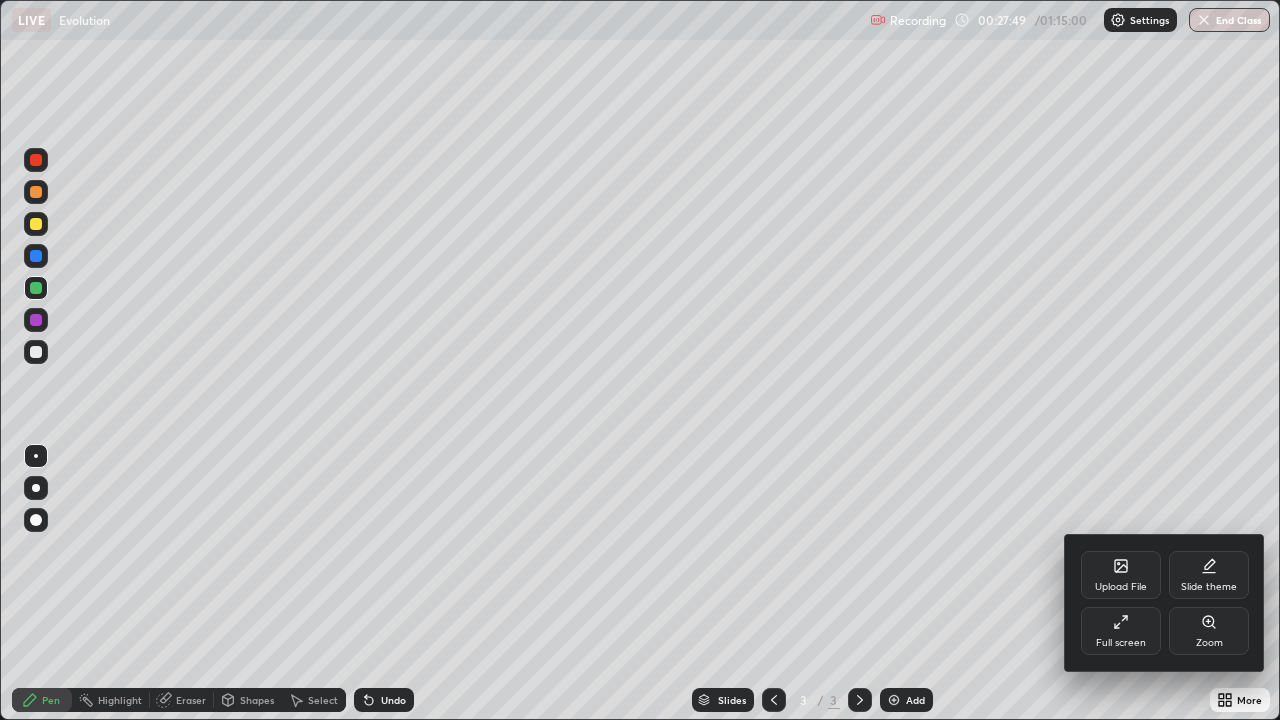 click on "Full screen" at bounding box center (1121, 631) 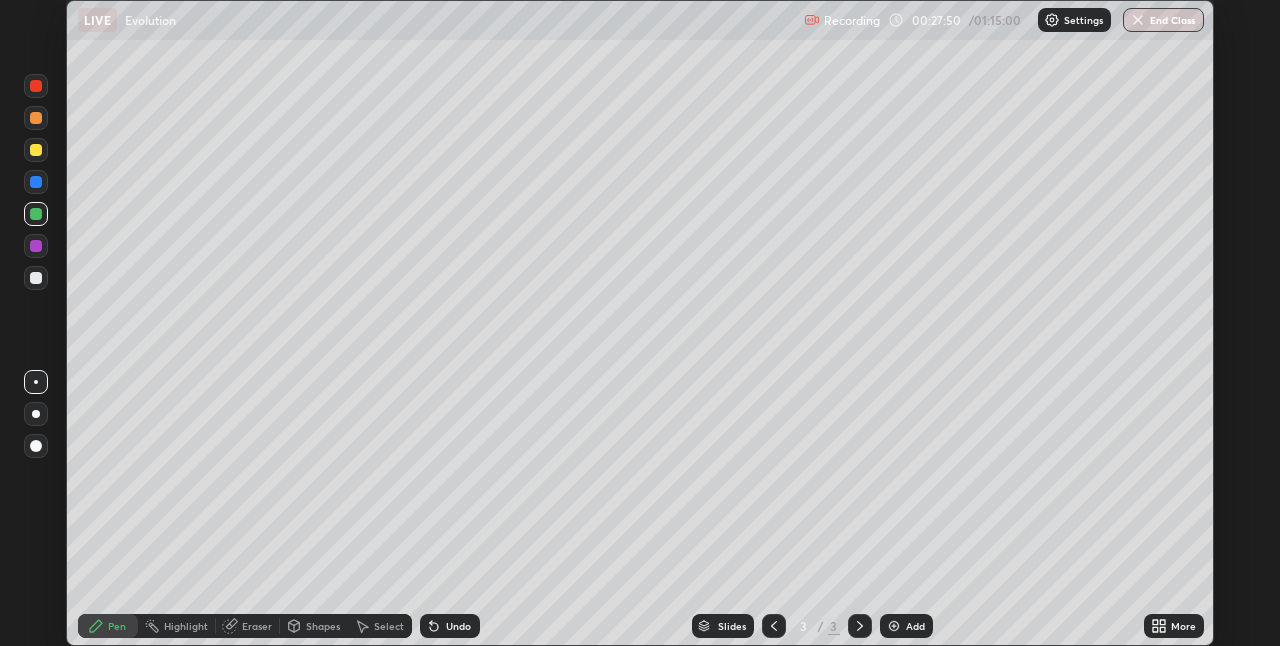 scroll, scrollTop: 646, scrollLeft: 1280, axis: both 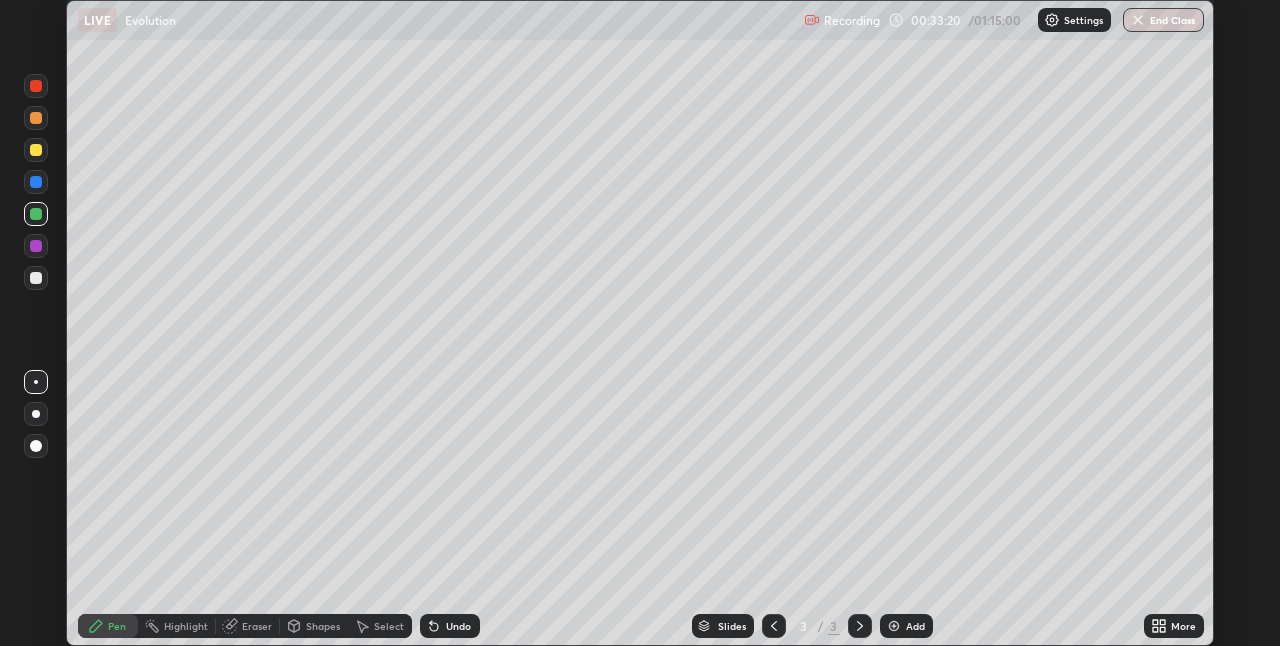 click 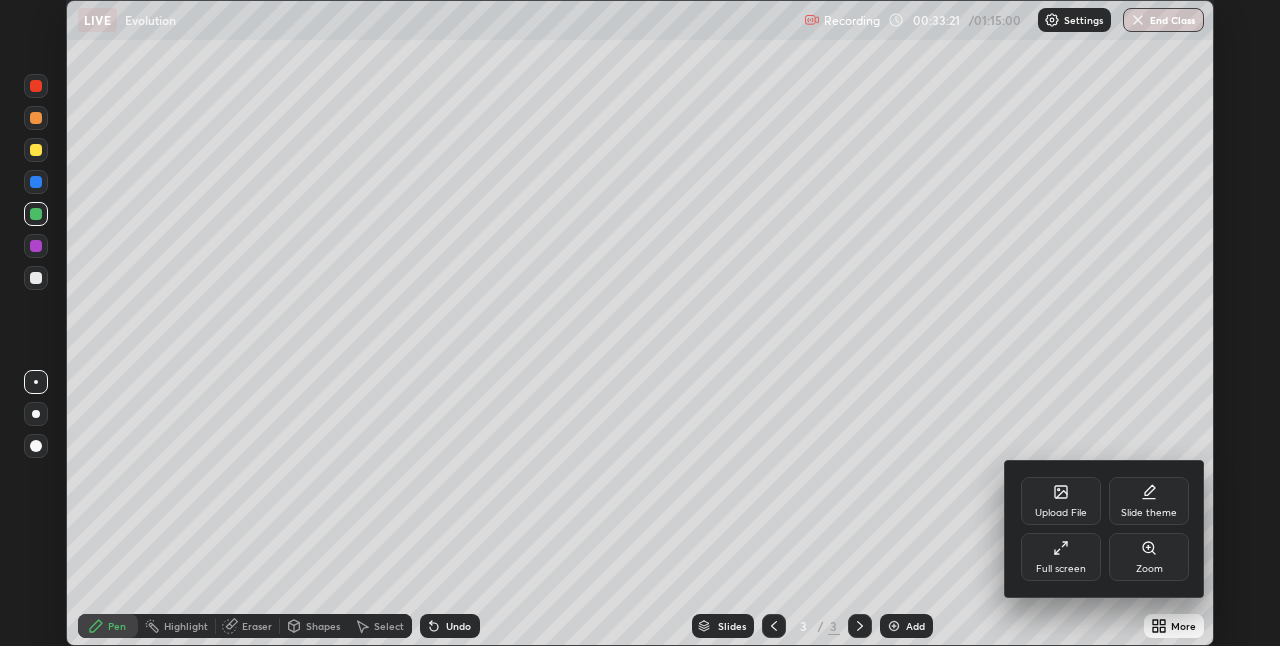 click on "Full screen" at bounding box center (1061, 557) 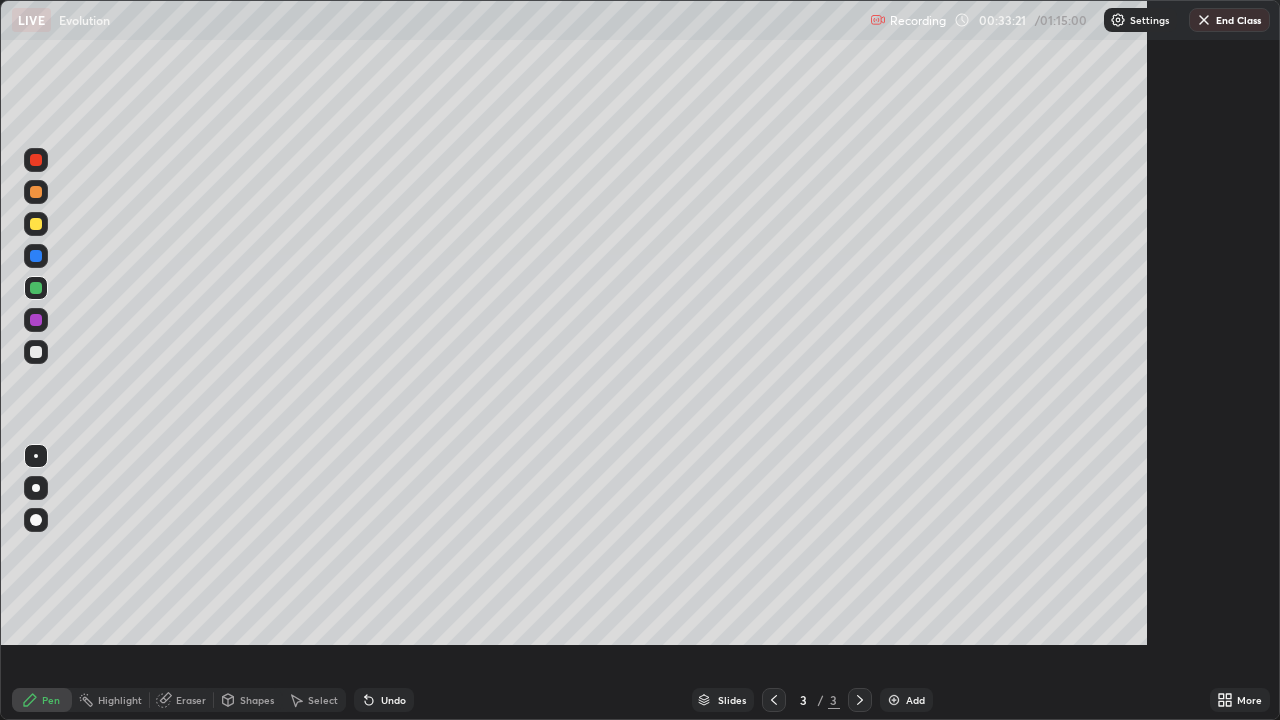 scroll, scrollTop: 99280, scrollLeft: 98720, axis: both 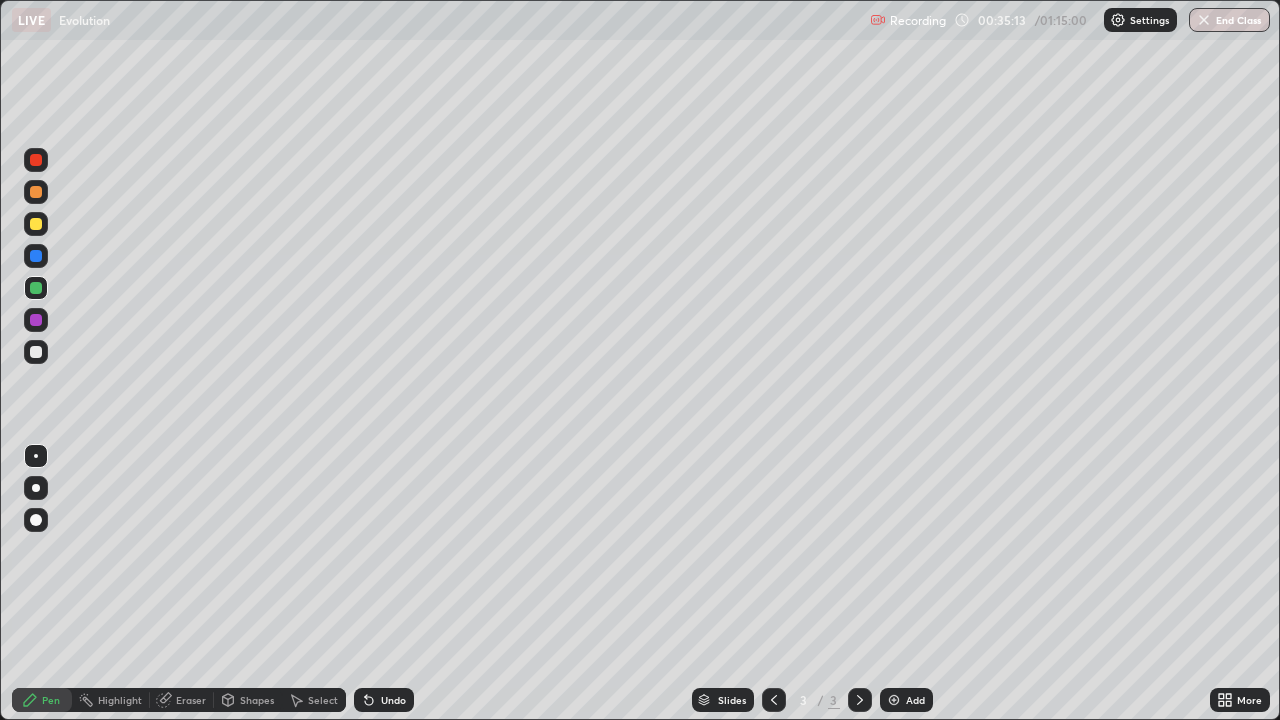 click at bounding box center [894, 700] 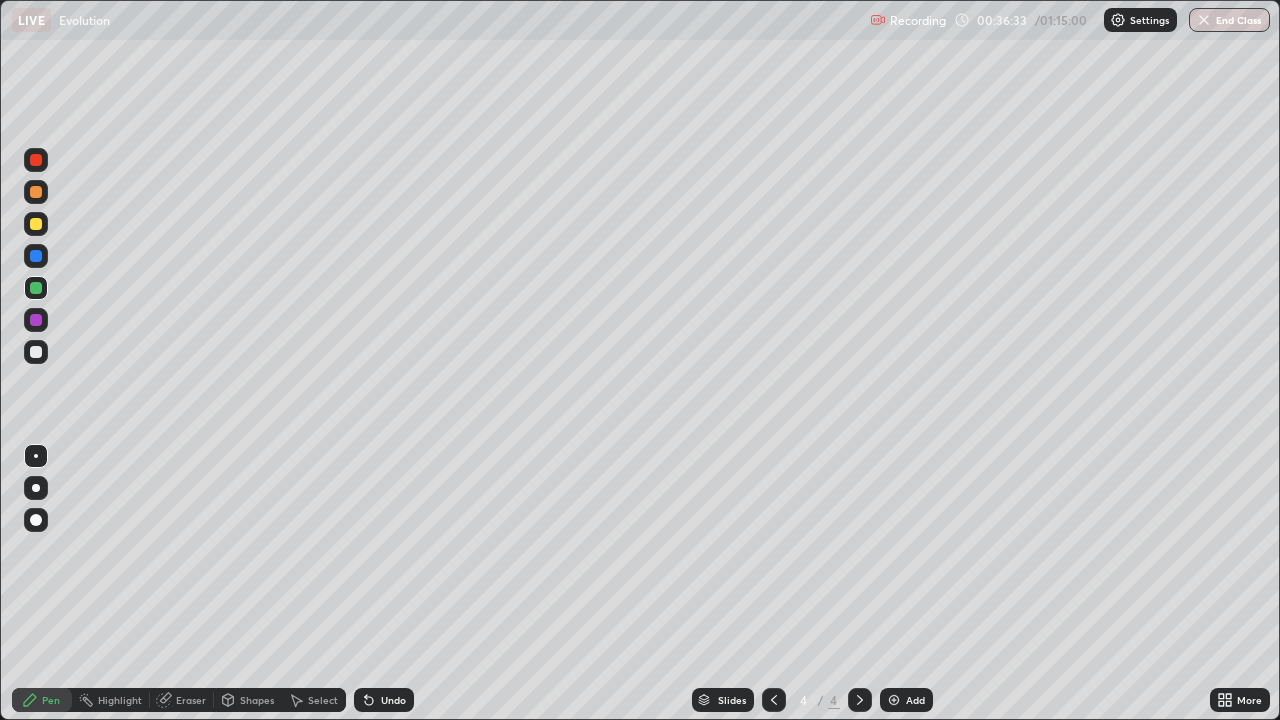 click at bounding box center (36, 352) 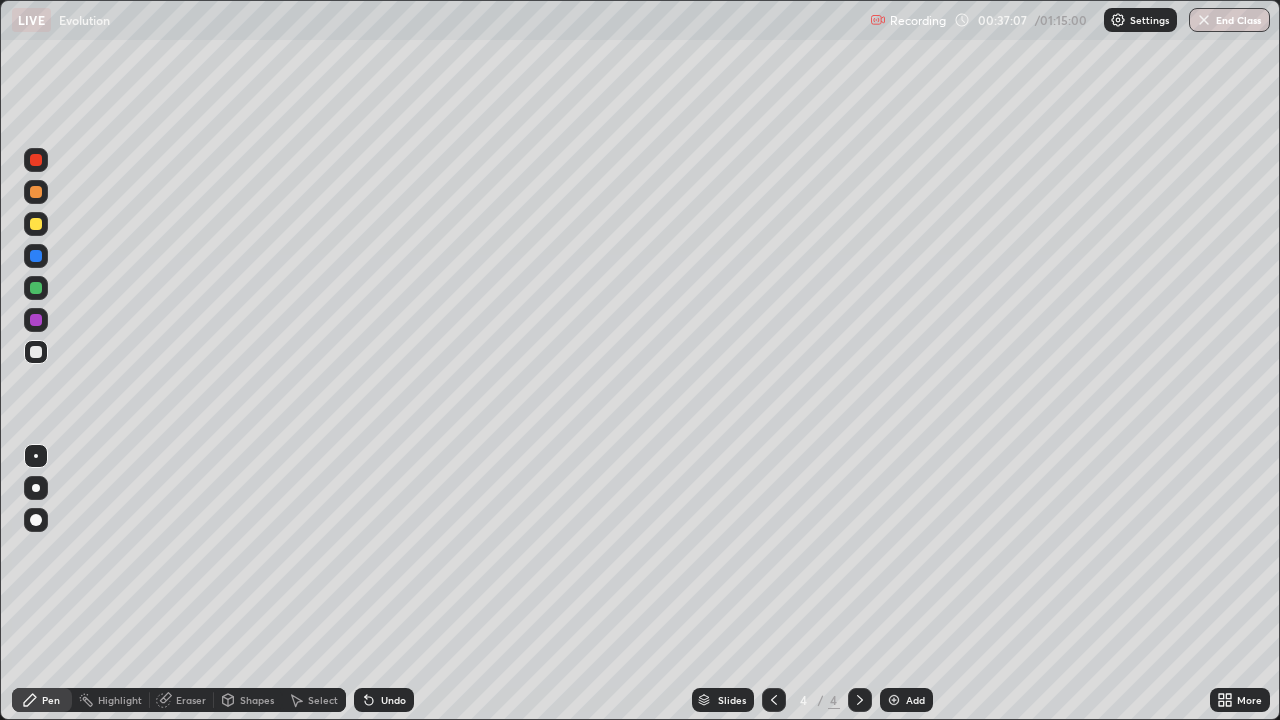 click on "Undo" at bounding box center (393, 700) 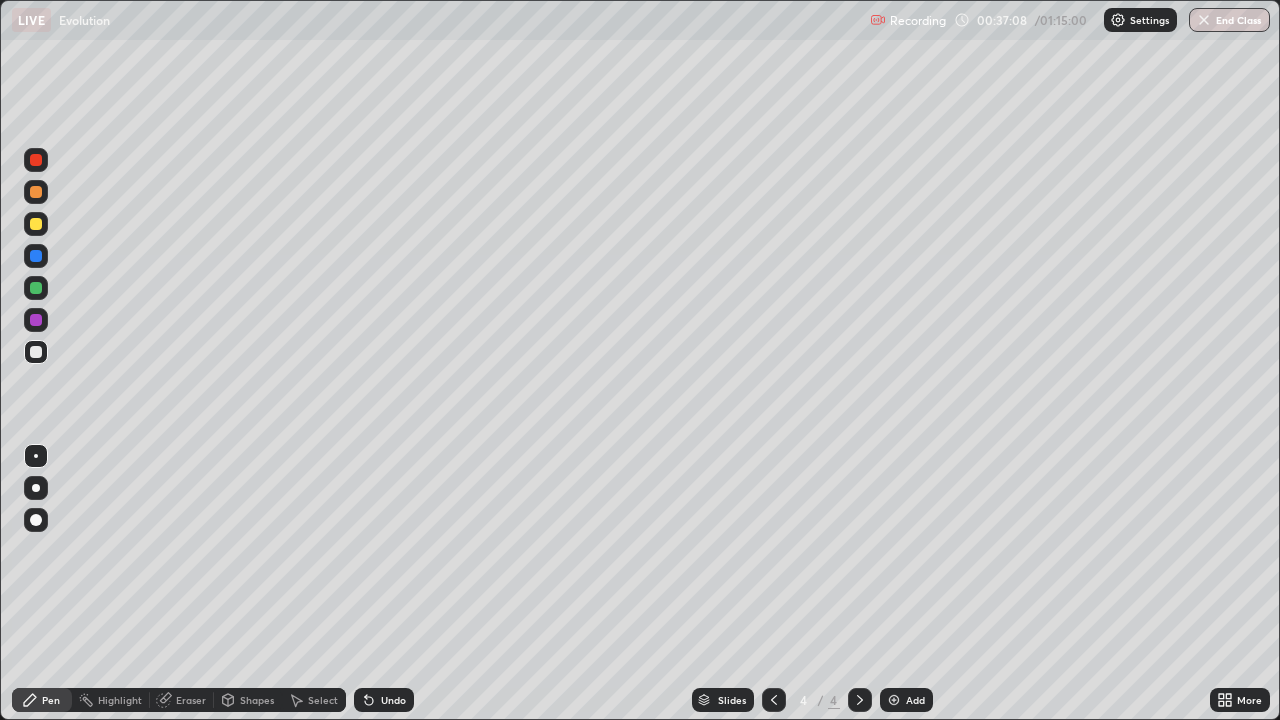 click on "Undo" at bounding box center [393, 700] 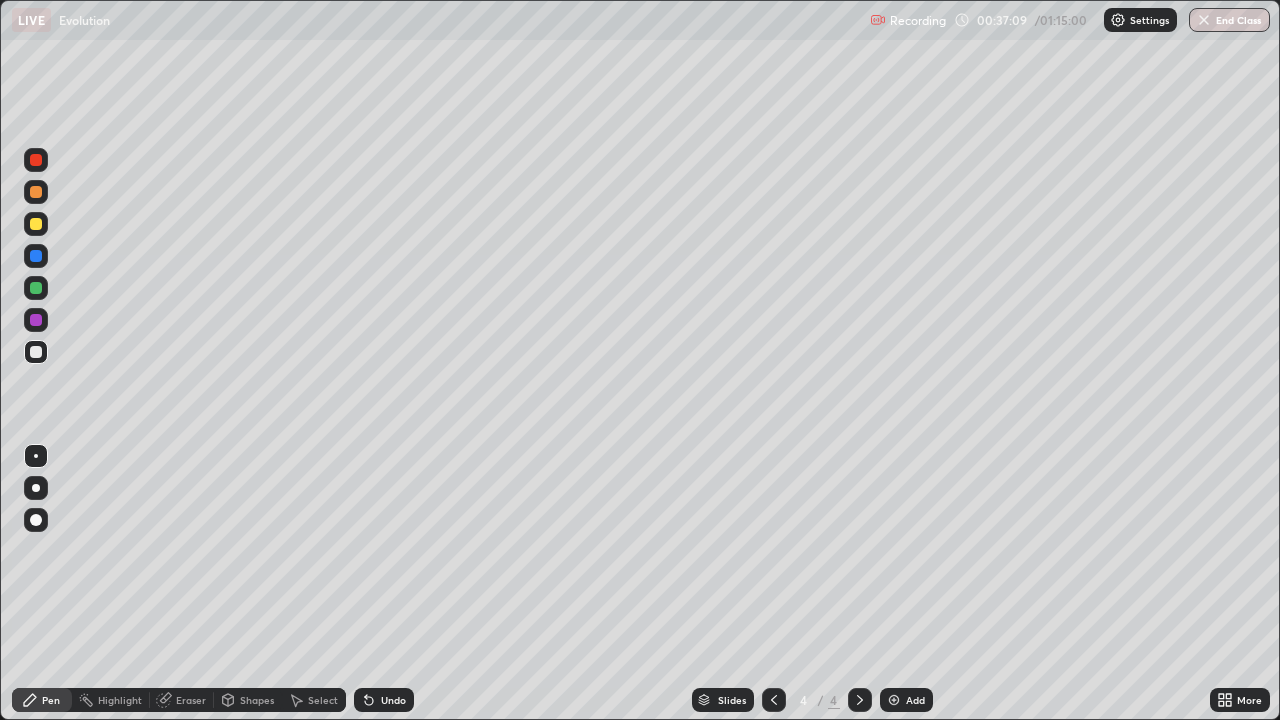 click on "Undo" at bounding box center (393, 700) 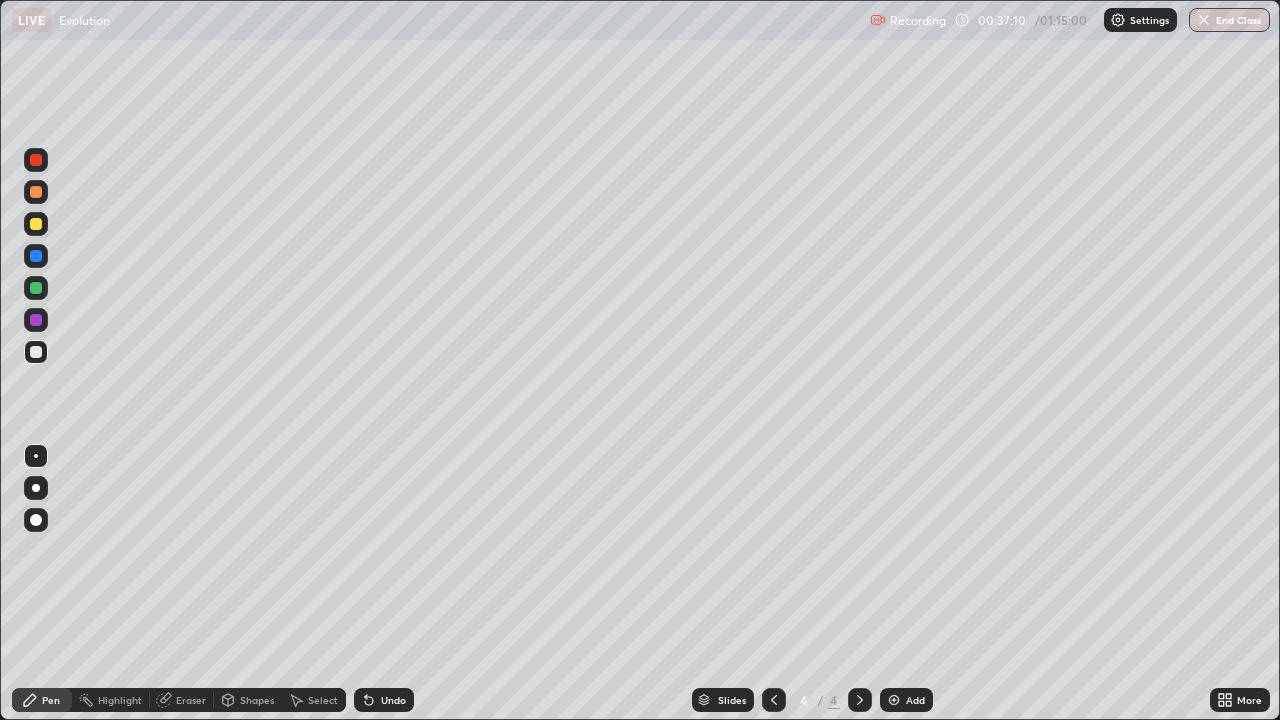 click on "Undo" at bounding box center (393, 700) 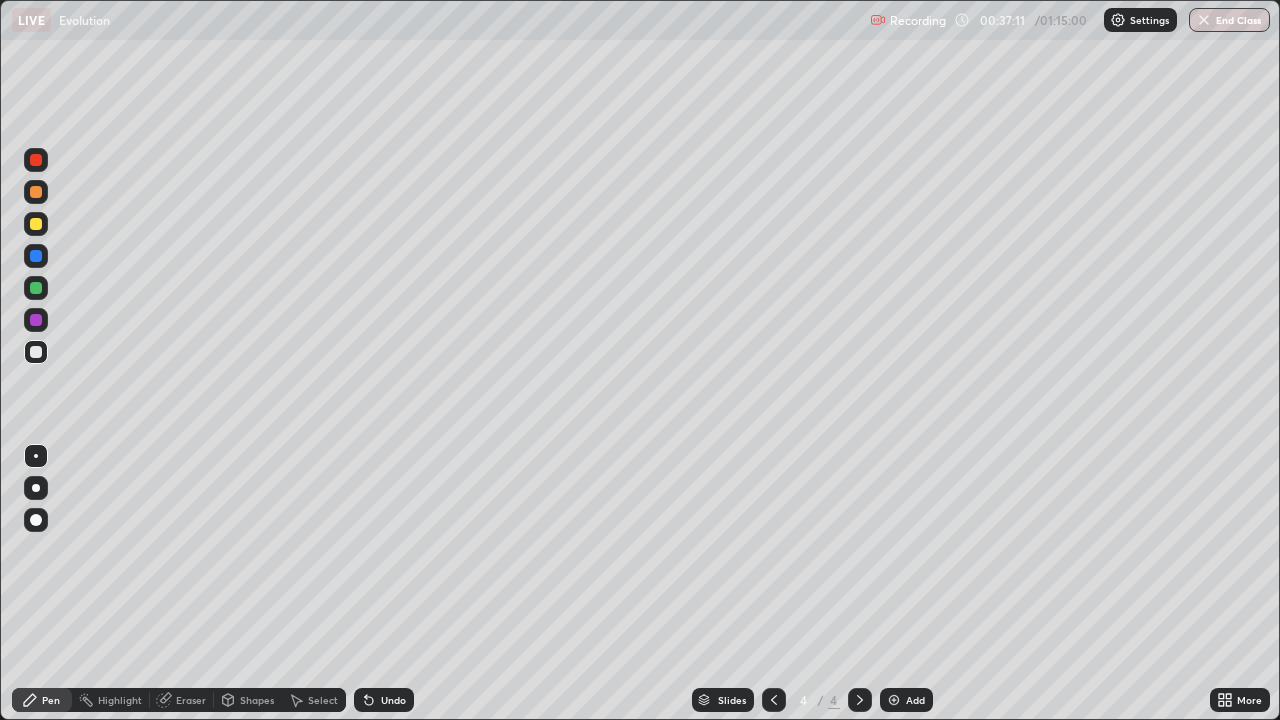 click on "Undo" at bounding box center [393, 700] 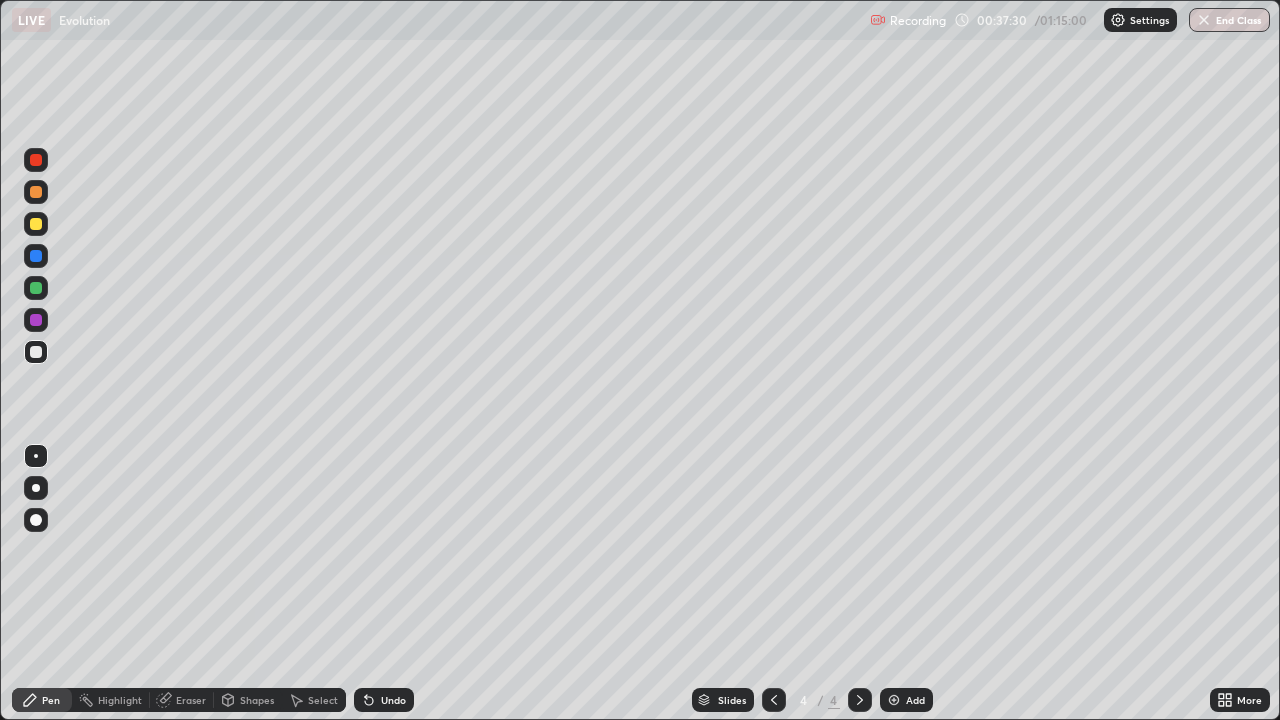 click at bounding box center [36, 224] 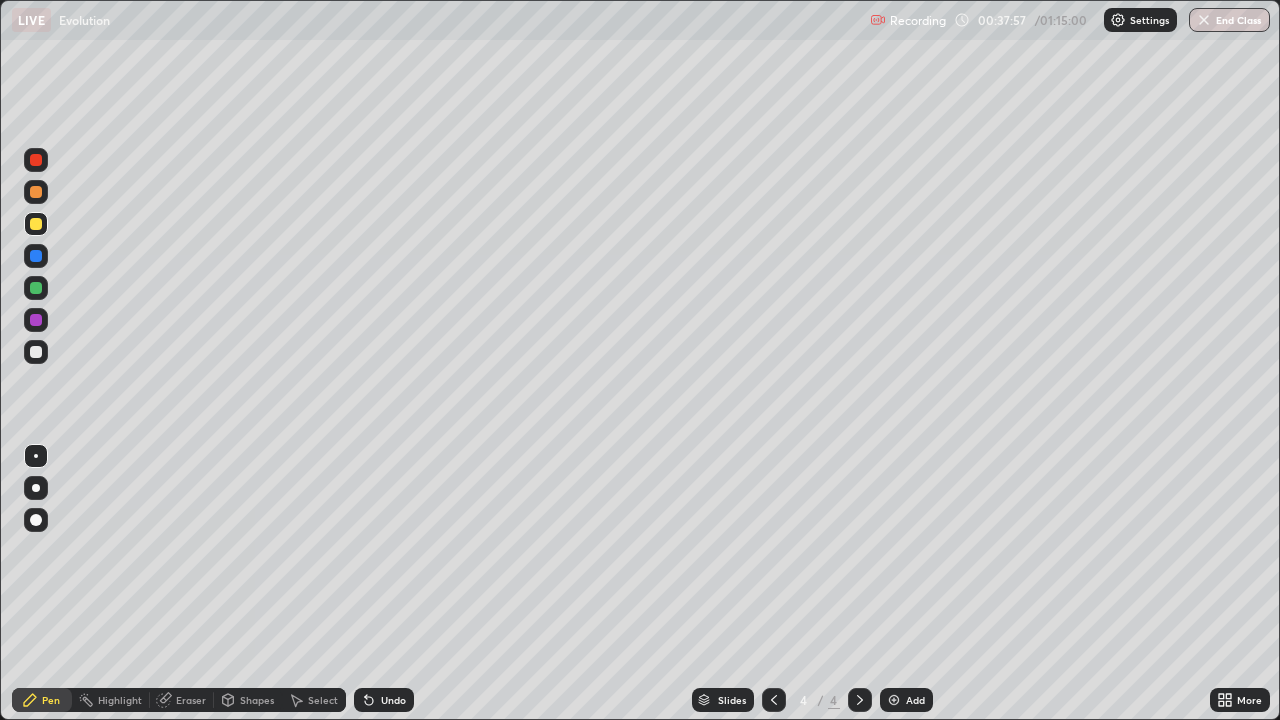 click 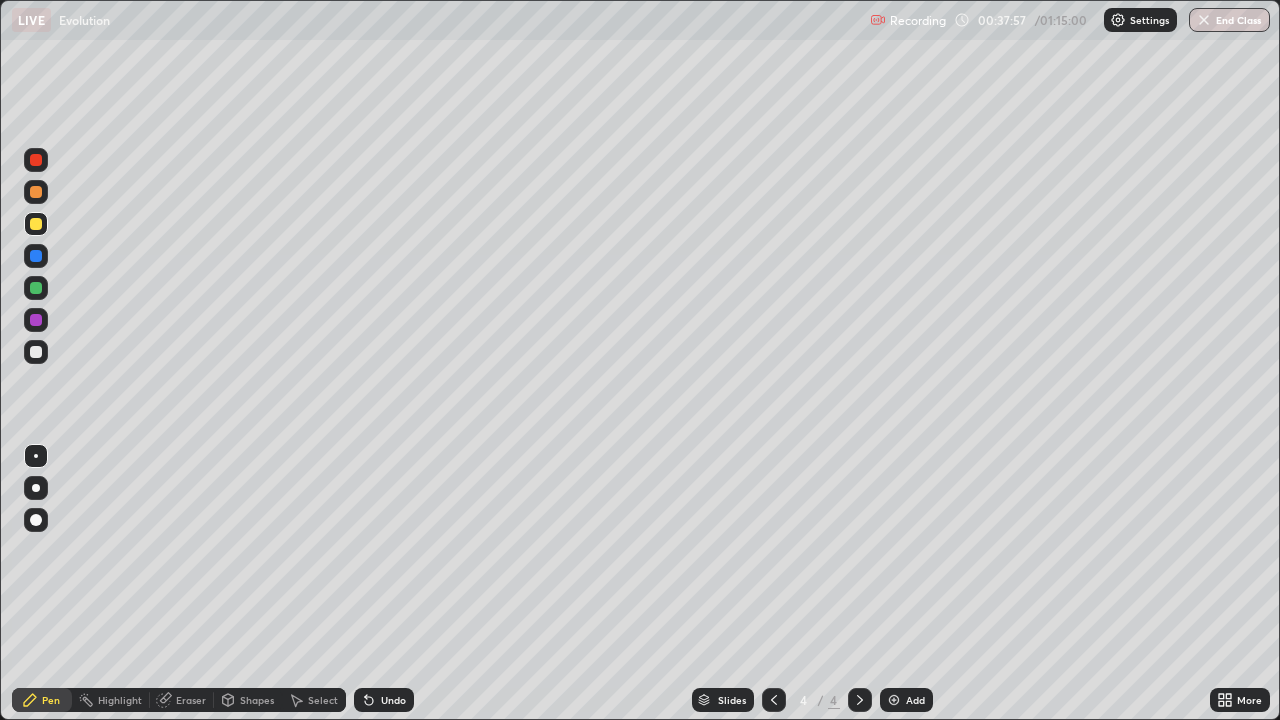 click on "Undo" at bounding box center [384, 700] 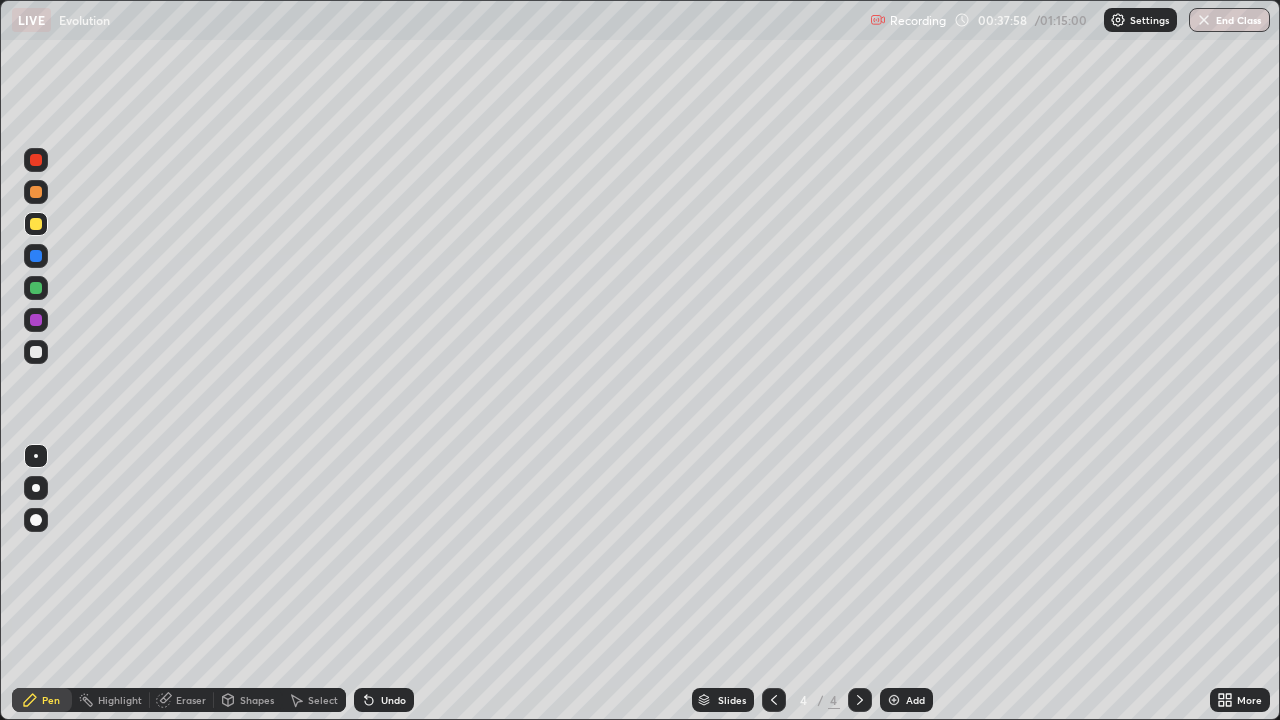 click 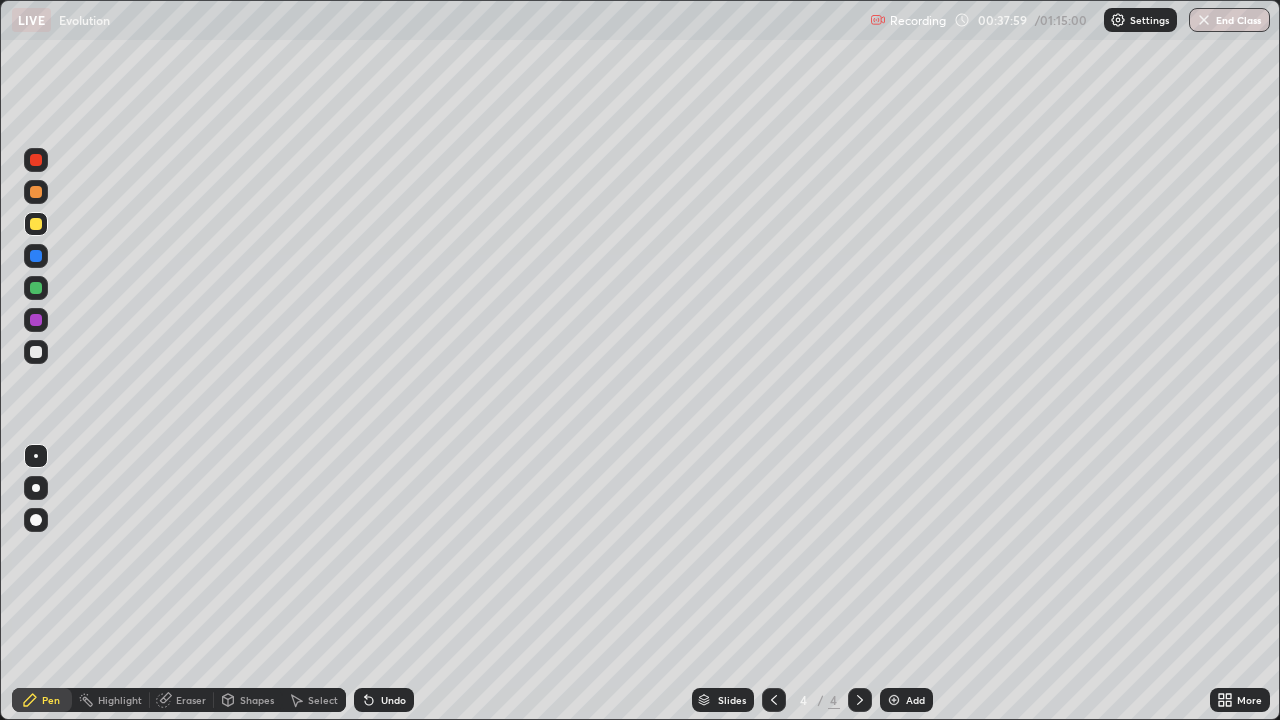 click 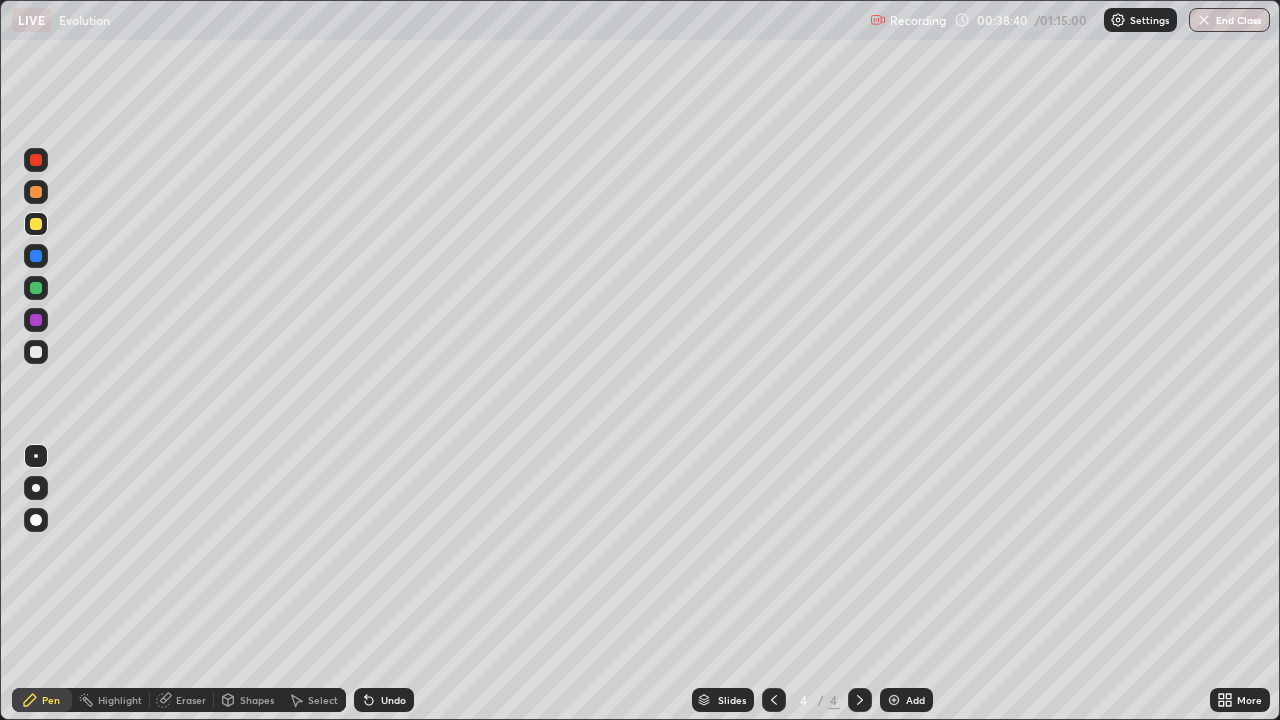 click at bounding box center (36, 288) 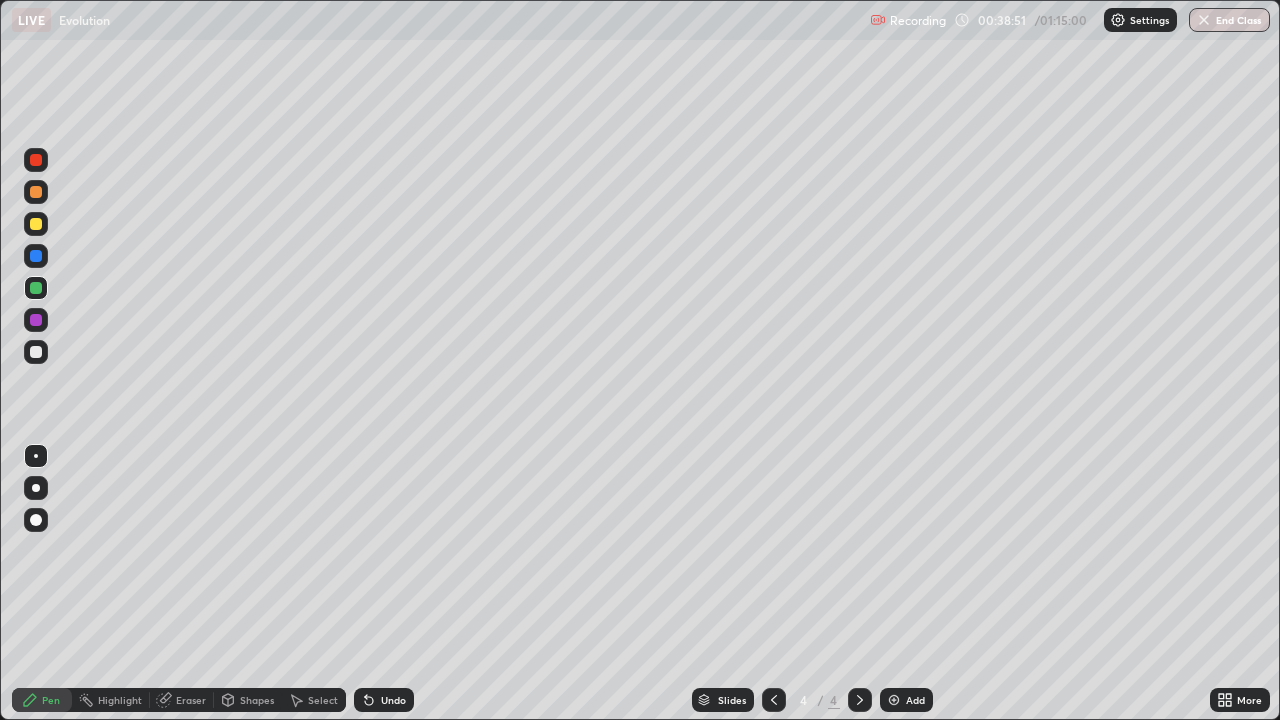 click on "Undo" at bounding box center [393, 700] 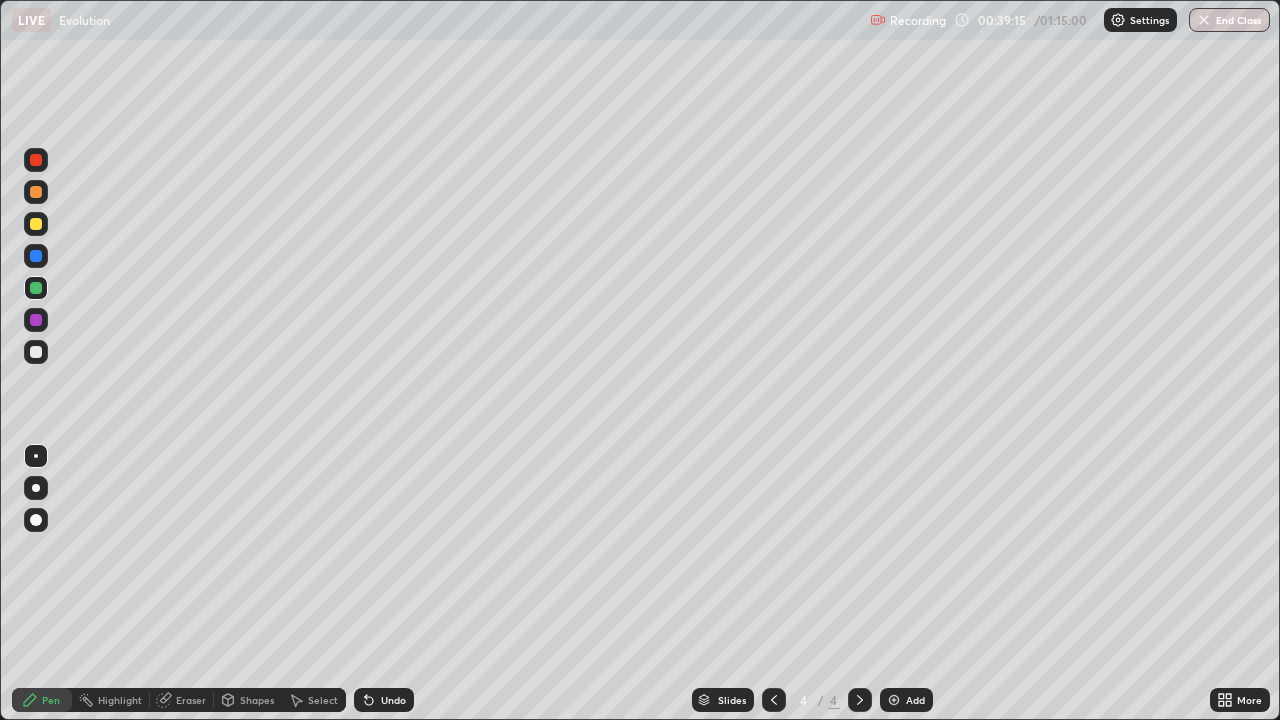 click at bounding box center (36, 352) 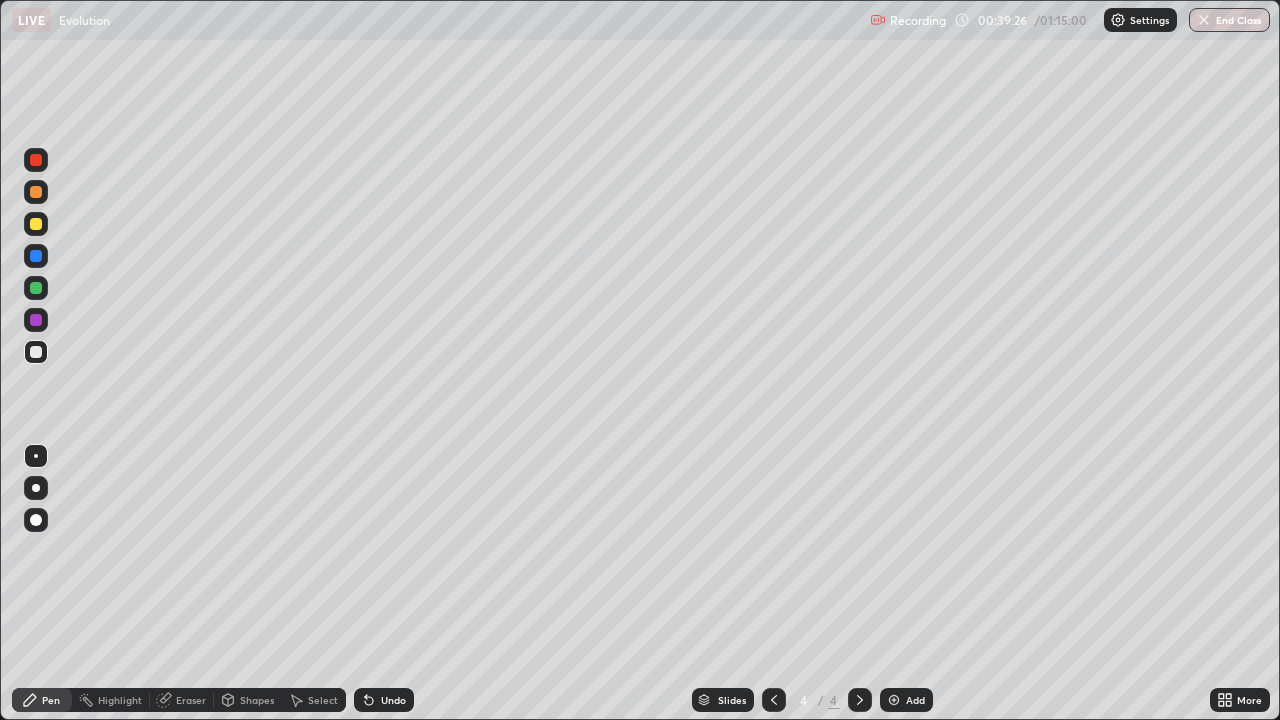 click at bounding box center [36, 224] 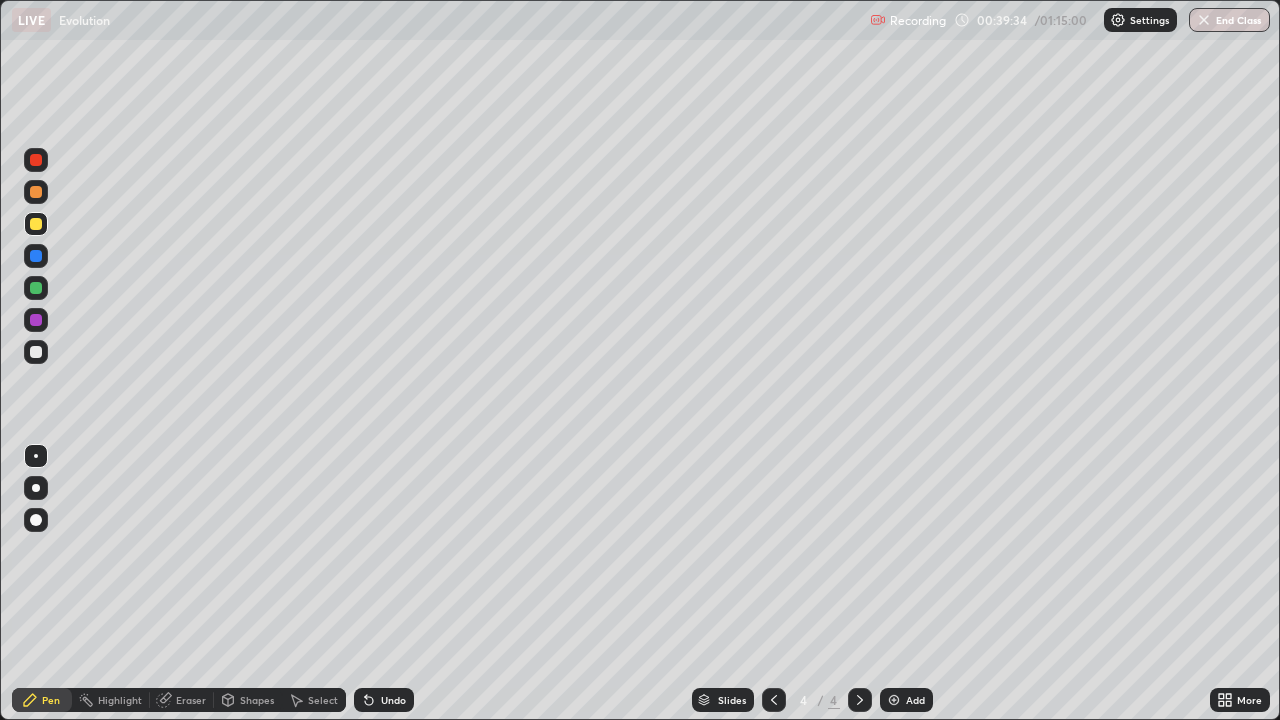 click on "Eraser" at bounding box center [191, 700] 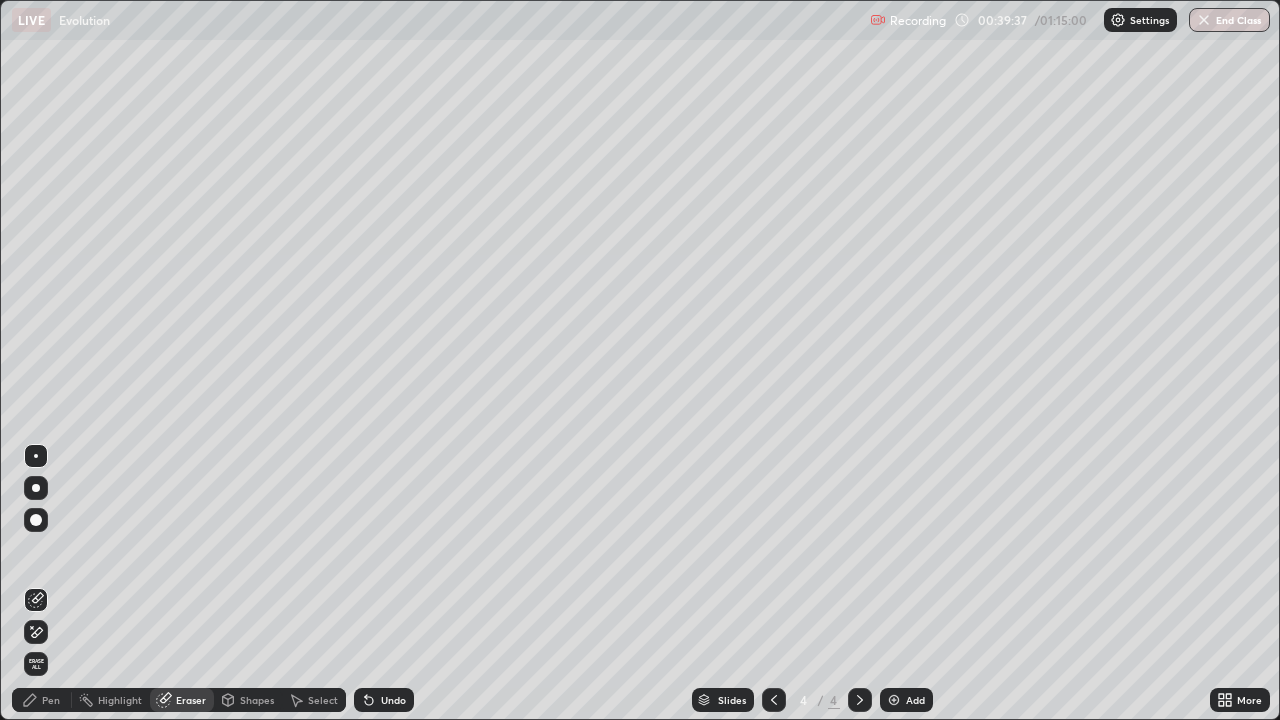 click on "Pen" at bounding box center [42, 700] 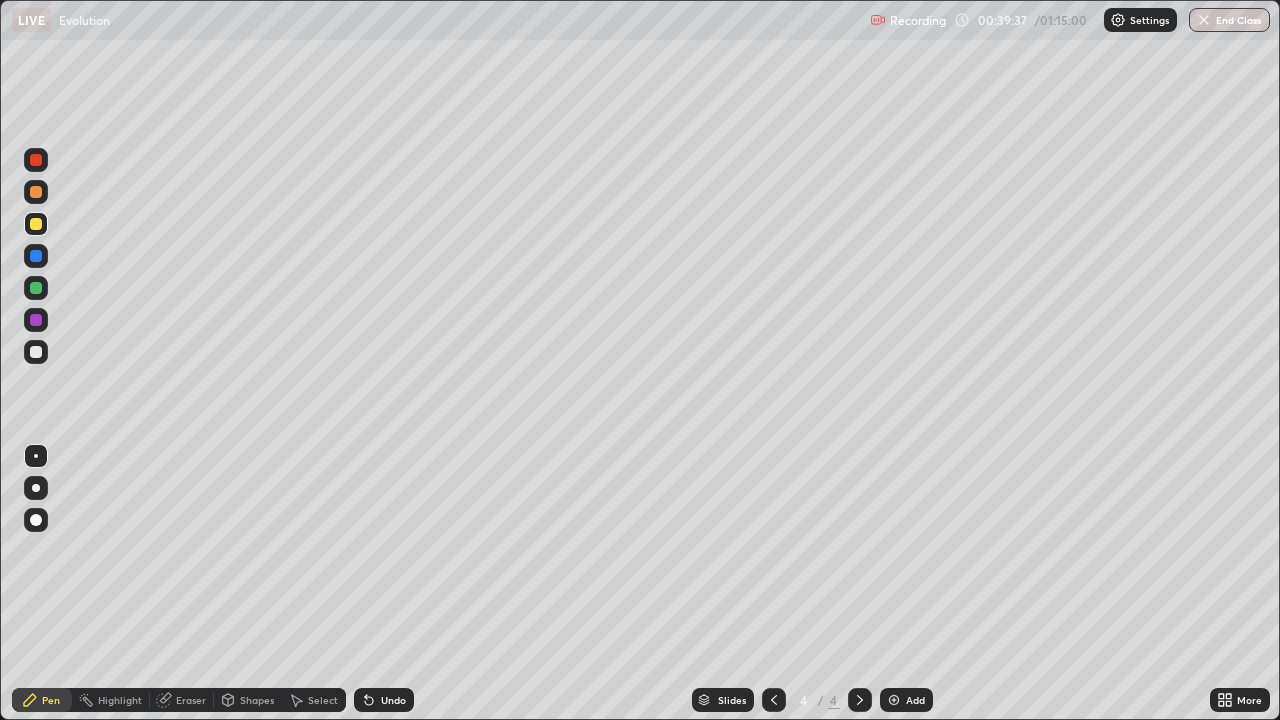 click at bounding box center [36, 352] 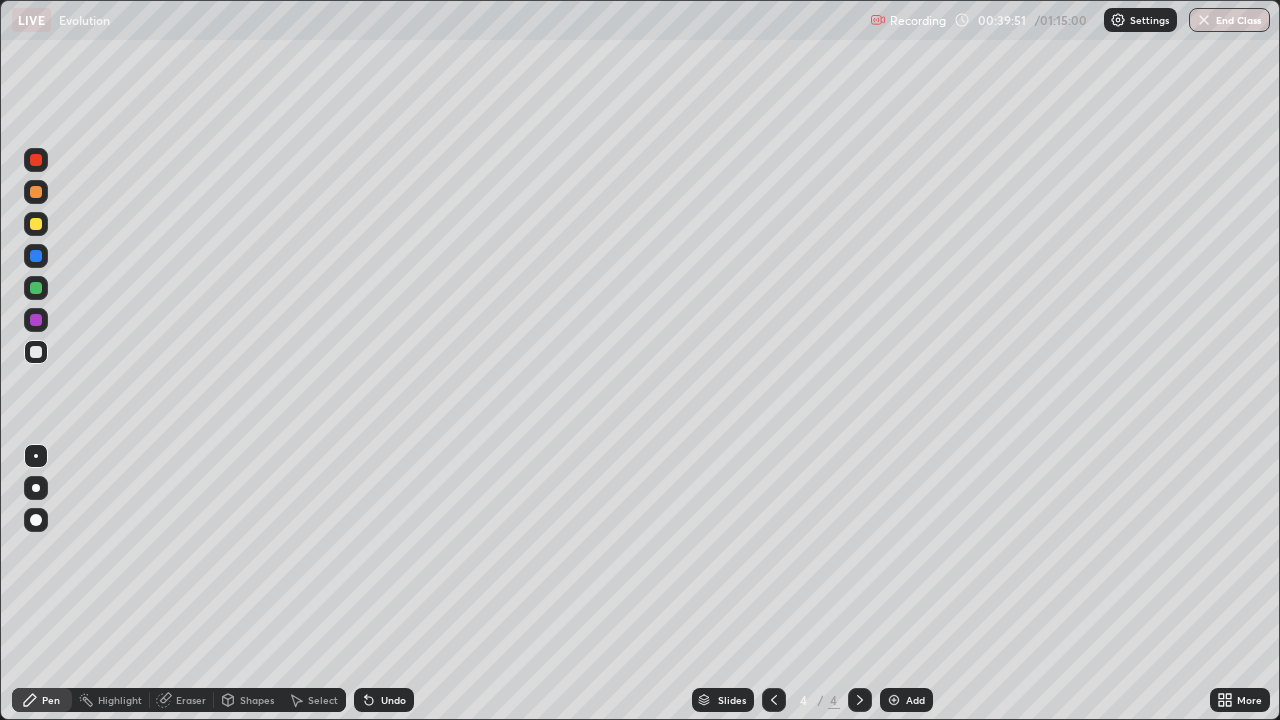 click at bounding box center (36, 192) 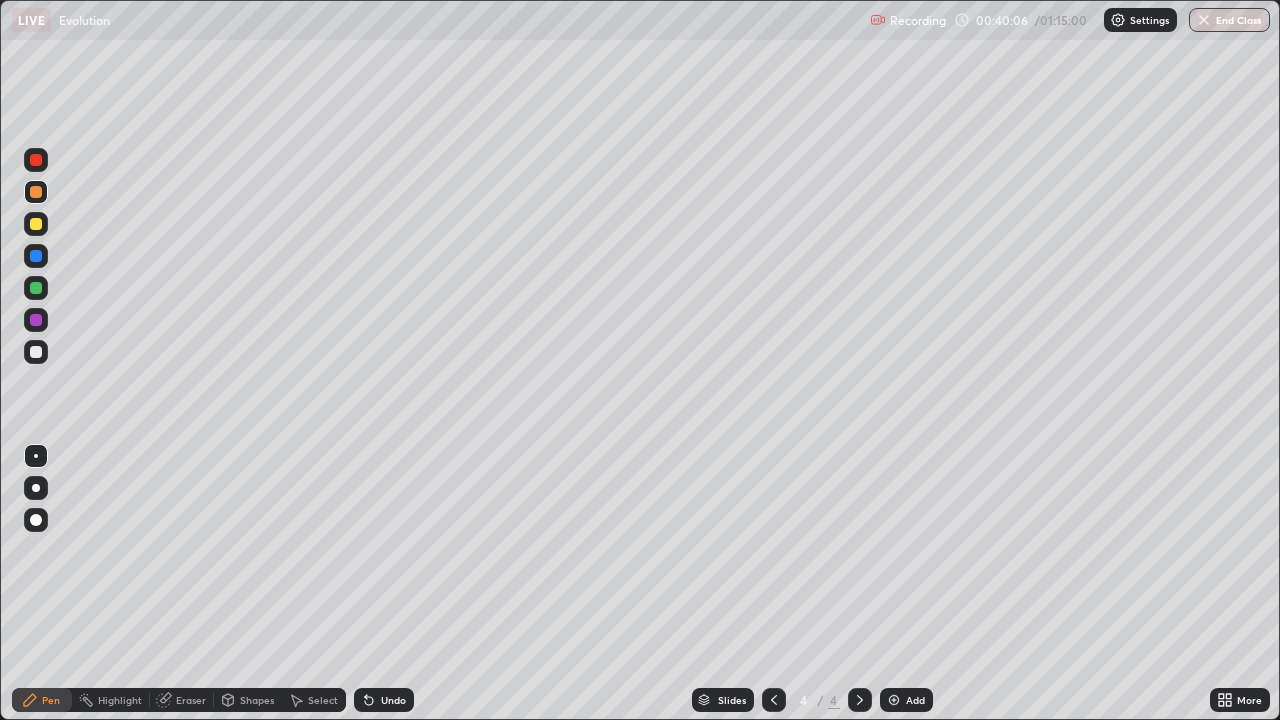 click on "Undo" at bounding box center [393, 700] 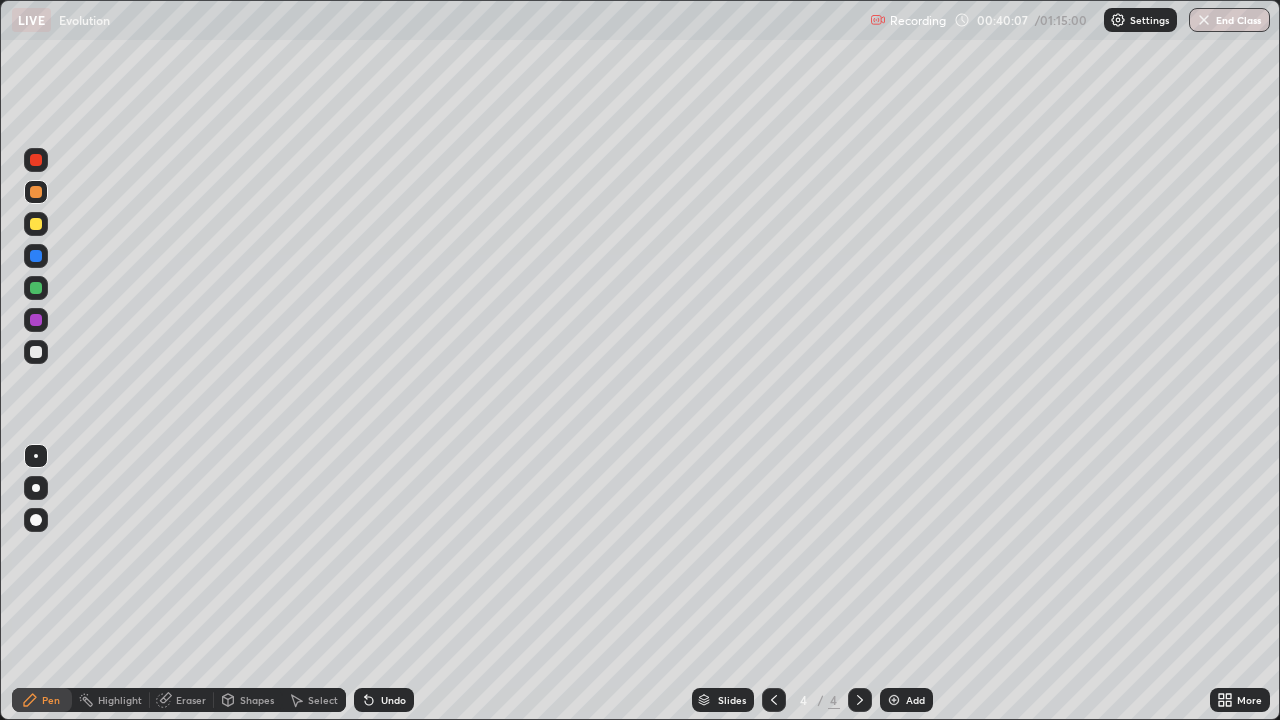 click on "Undo" at bounding box center [393, 700] 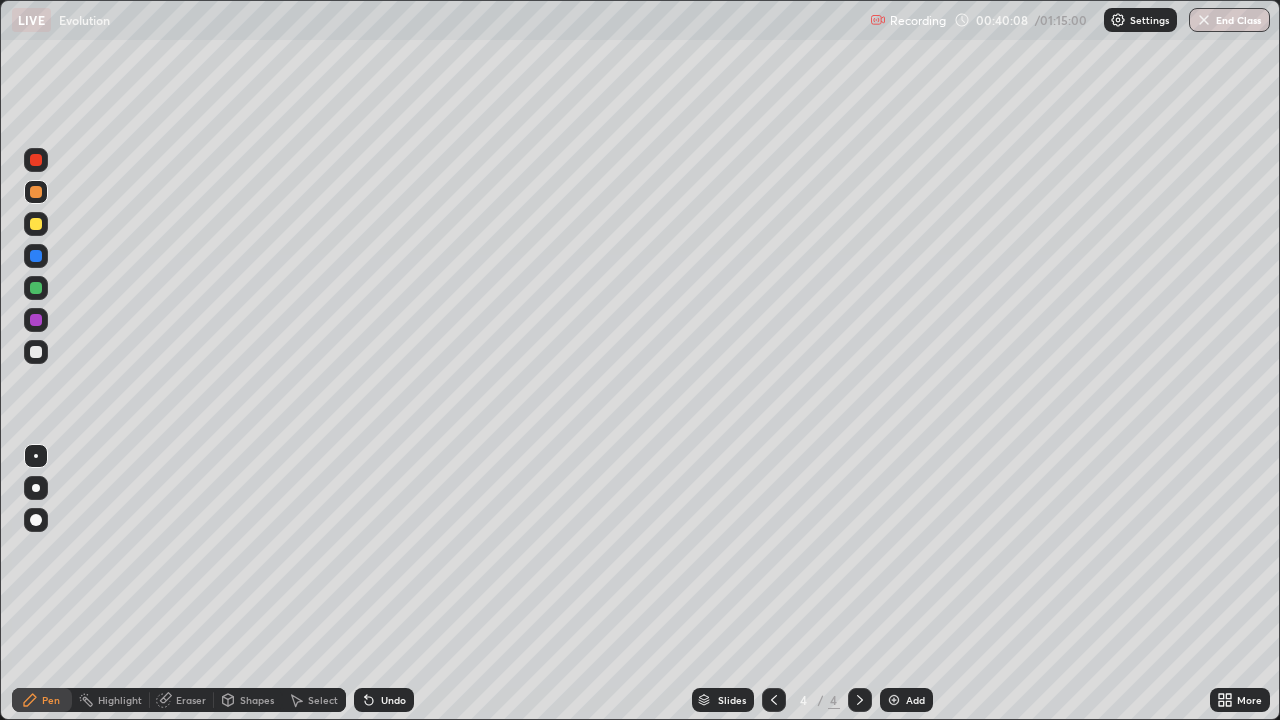 click on "Undo" at bounding box center (384, 700) 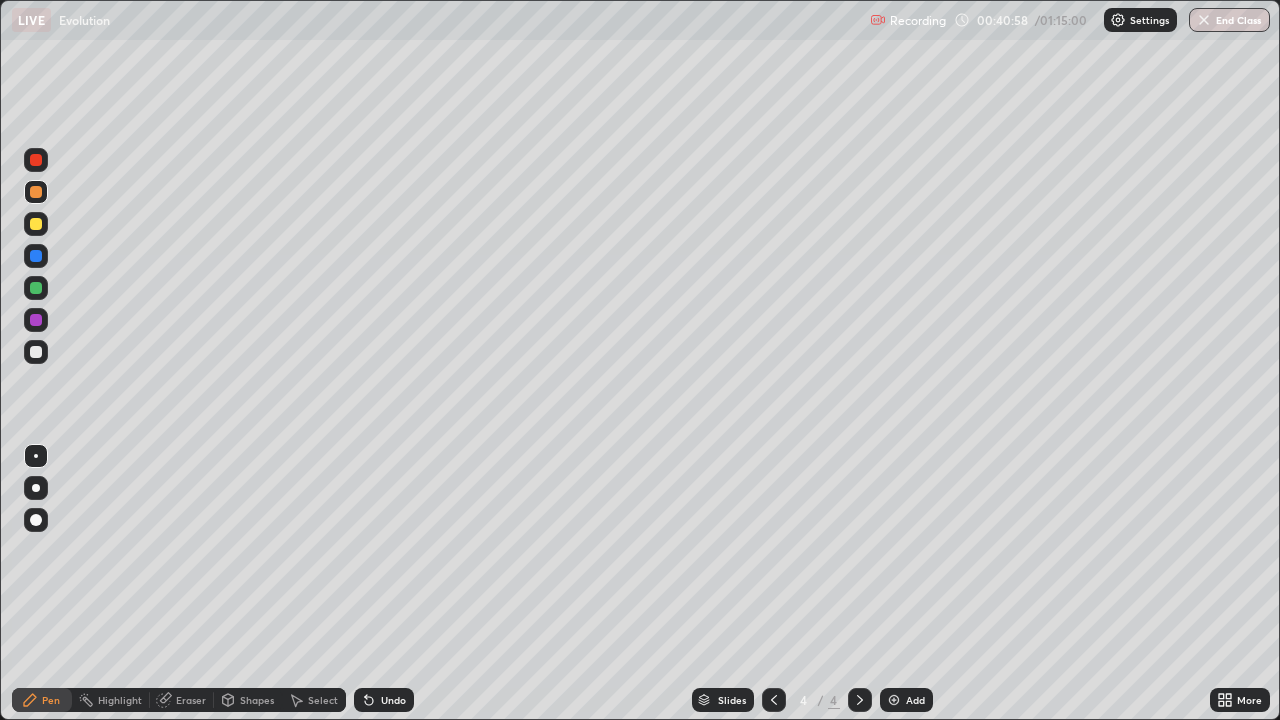 click at bounding box center [36, 160] 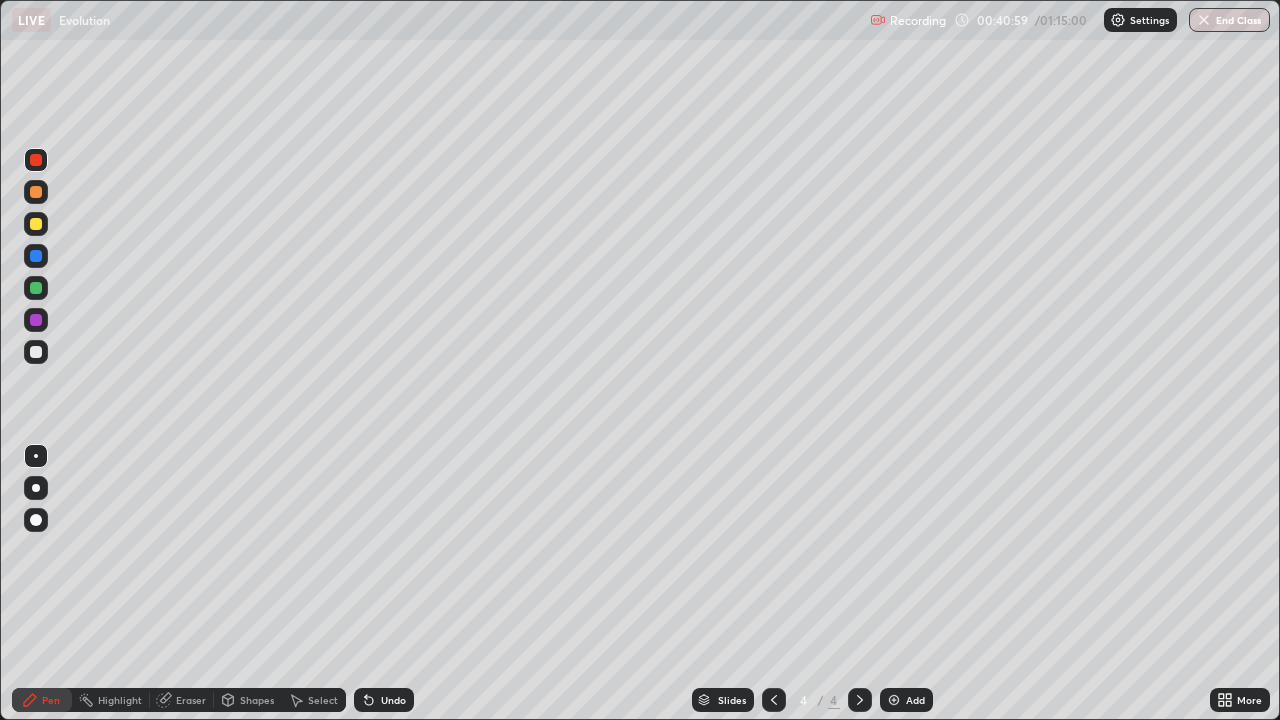 click at bounding box center (36, 224) 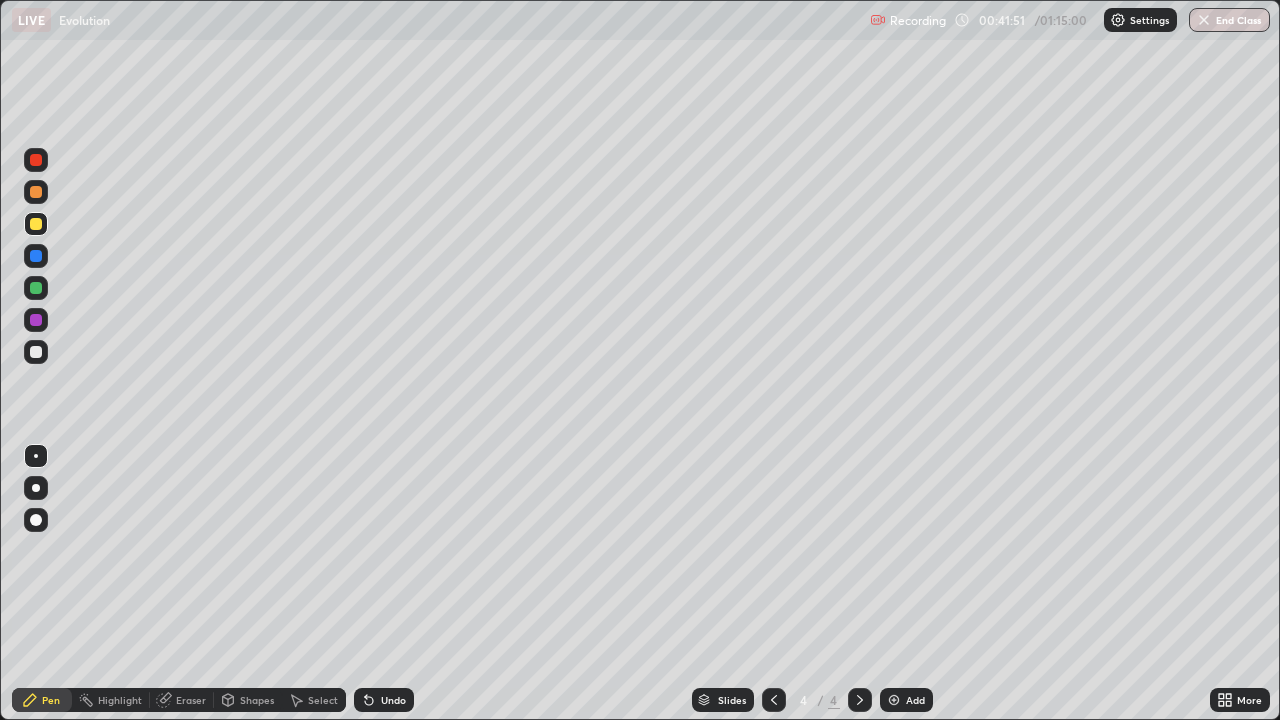 click at bounding box center (36, 288) 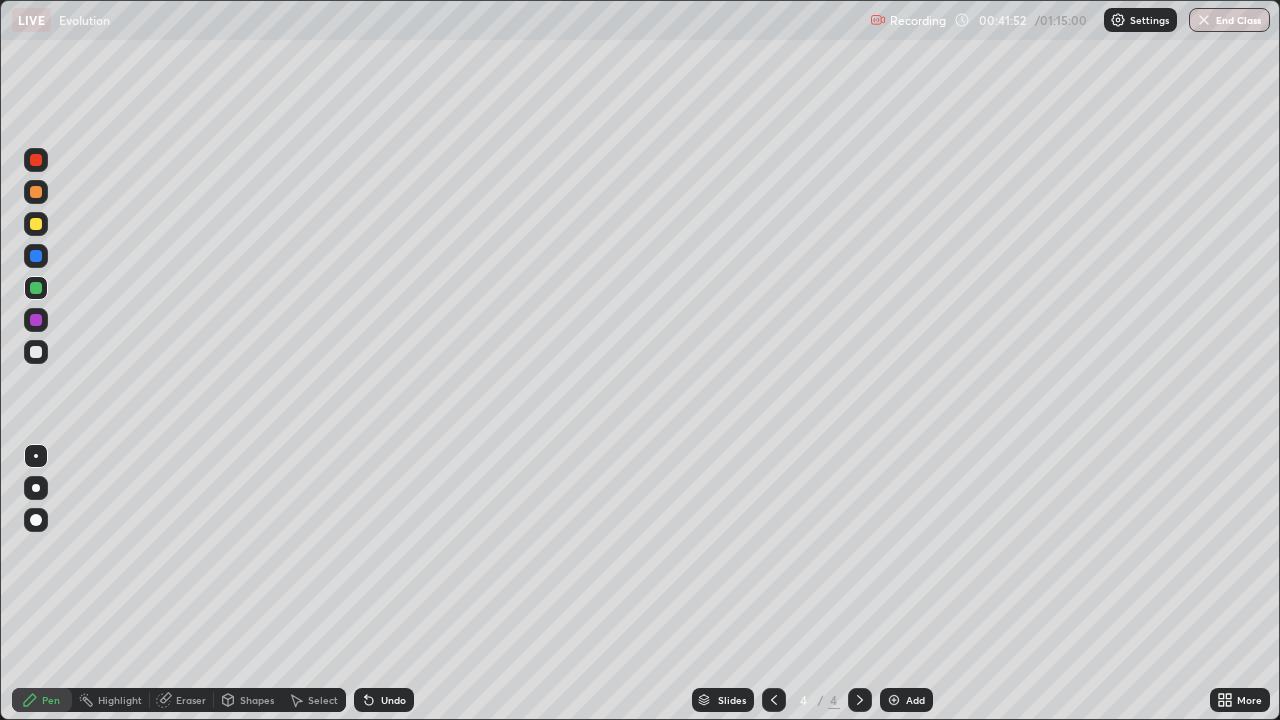 click at bounding box center (36, 520) 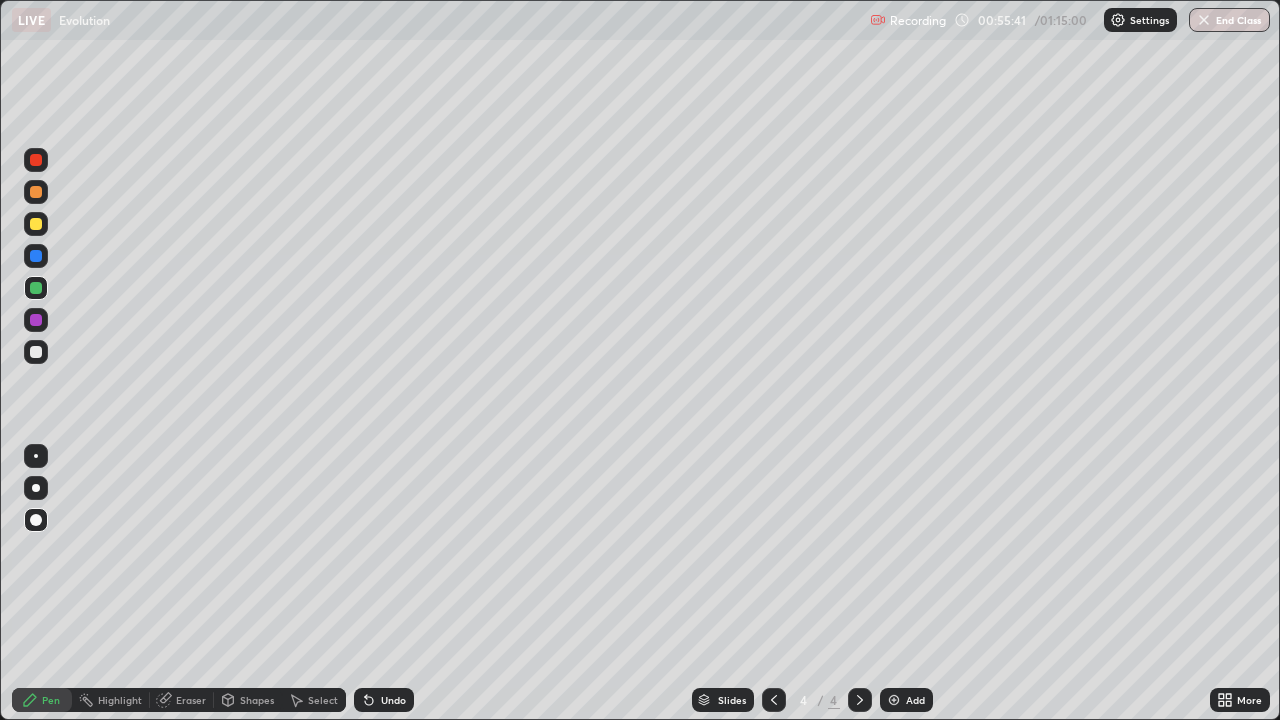 click 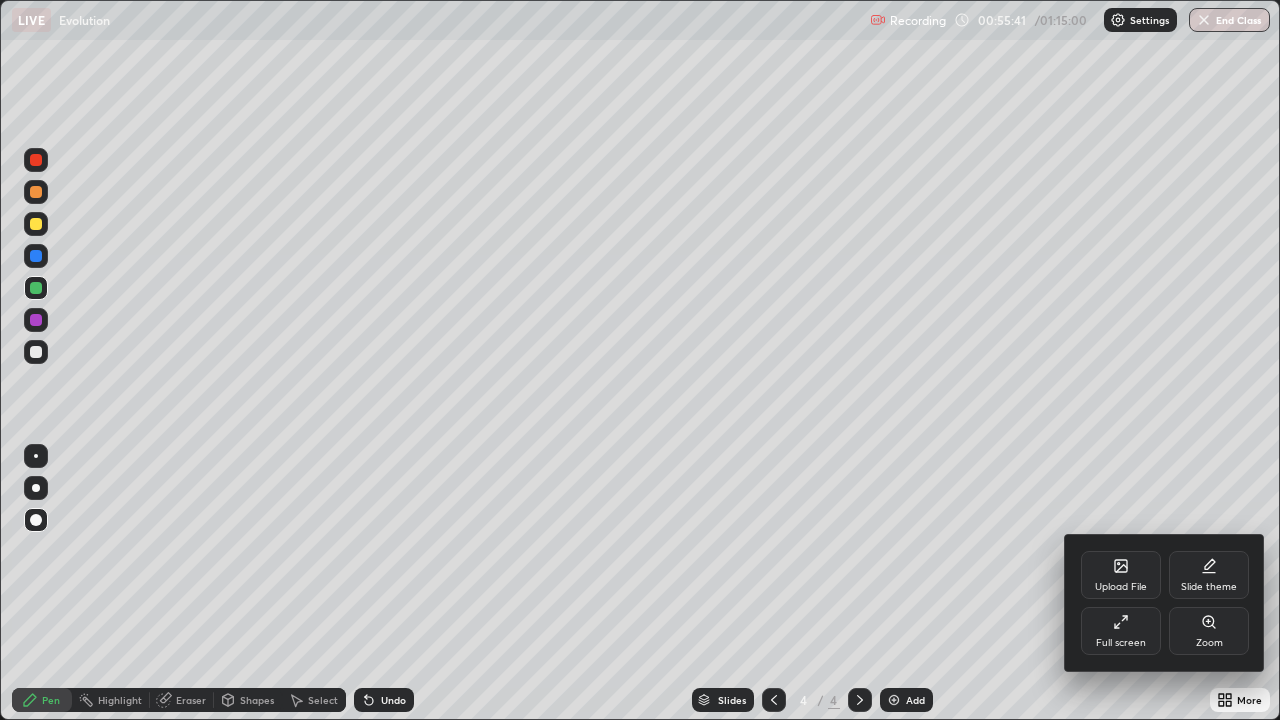 click on "Full screen" at bounding box center [1121, 643] 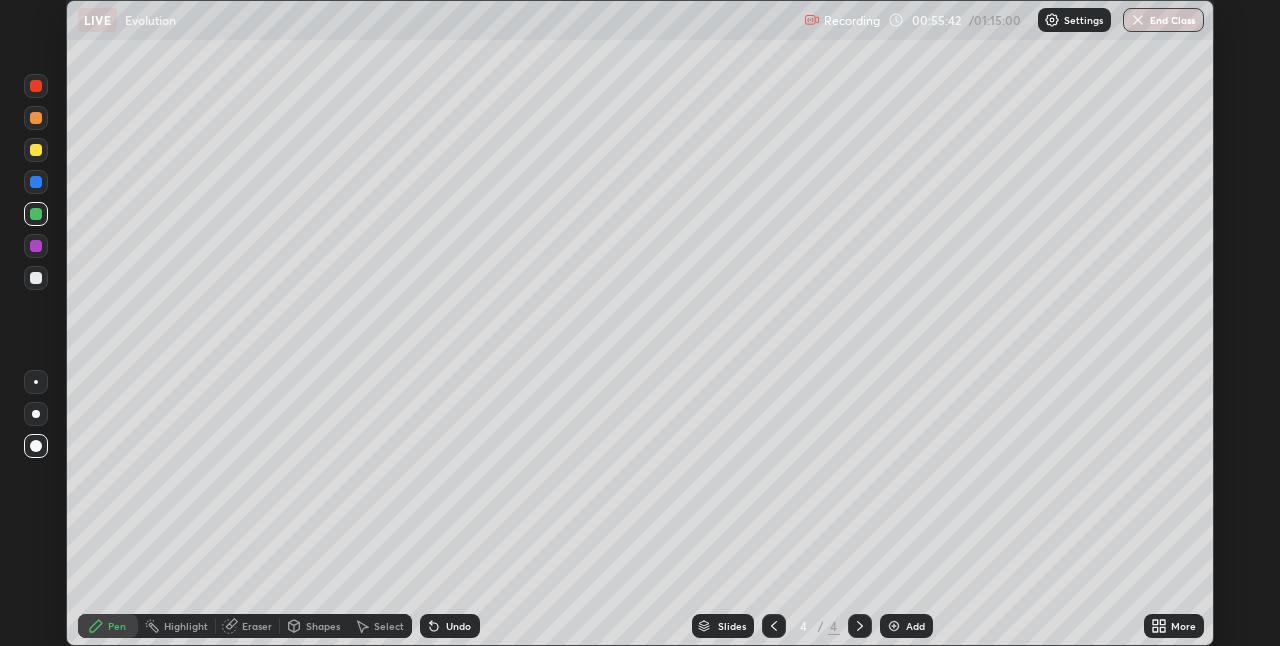 scroll, scrollTop: 646, scrollLeft: 1280, axis: both 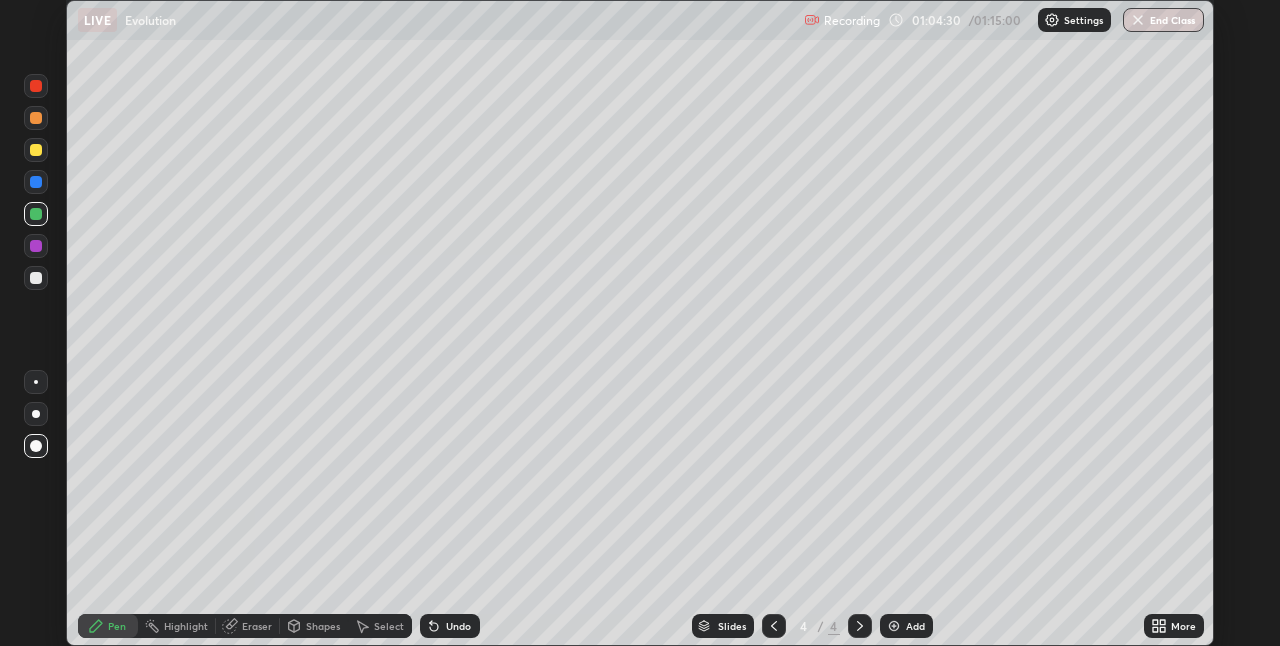 click on "End Class" at bounding box center [1163, 20] 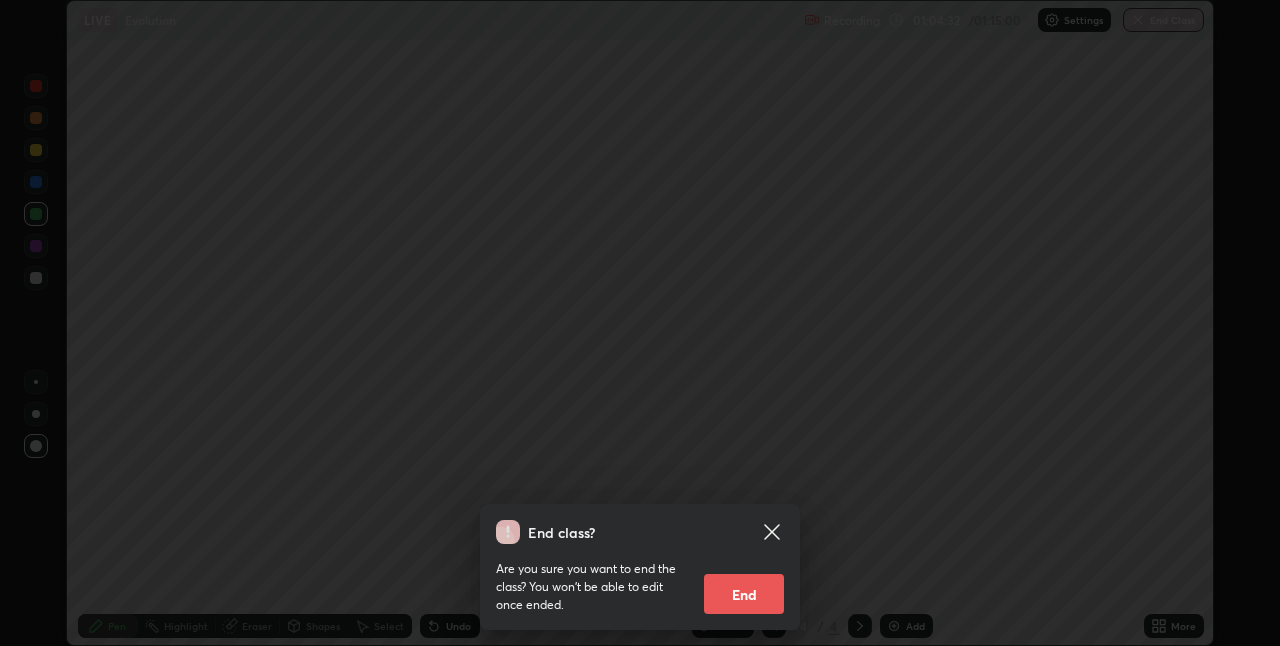 click on "End" at bounding box center (744, 594) 